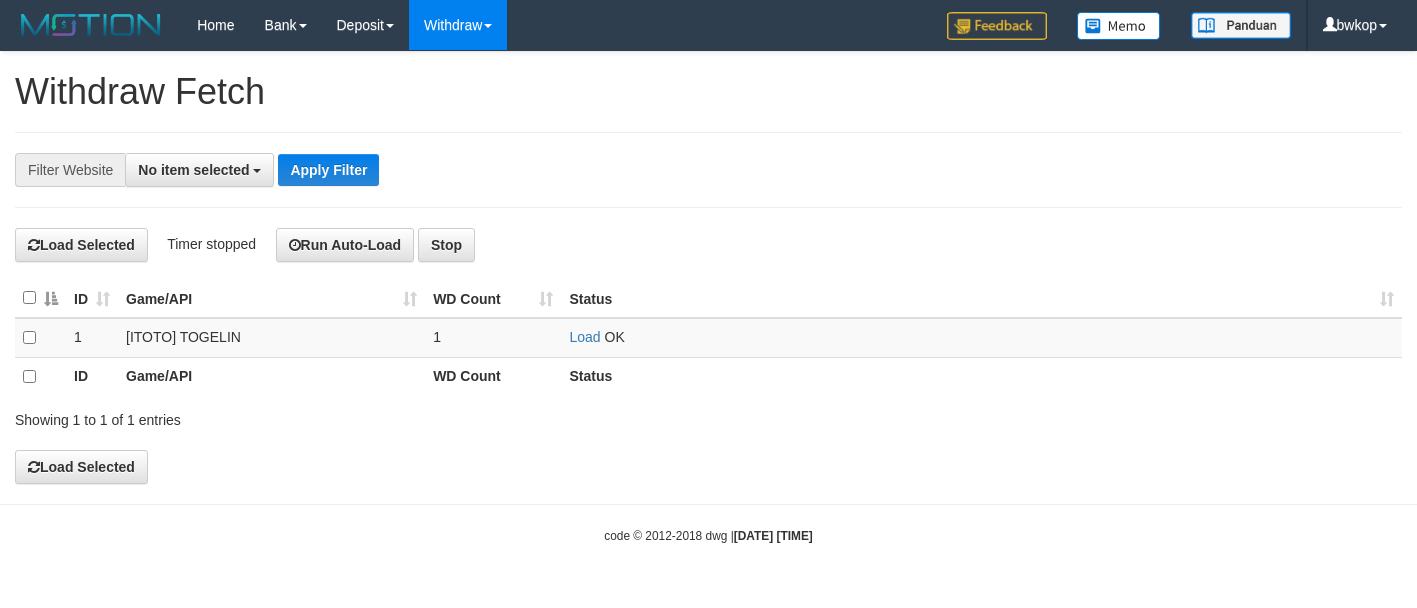 select 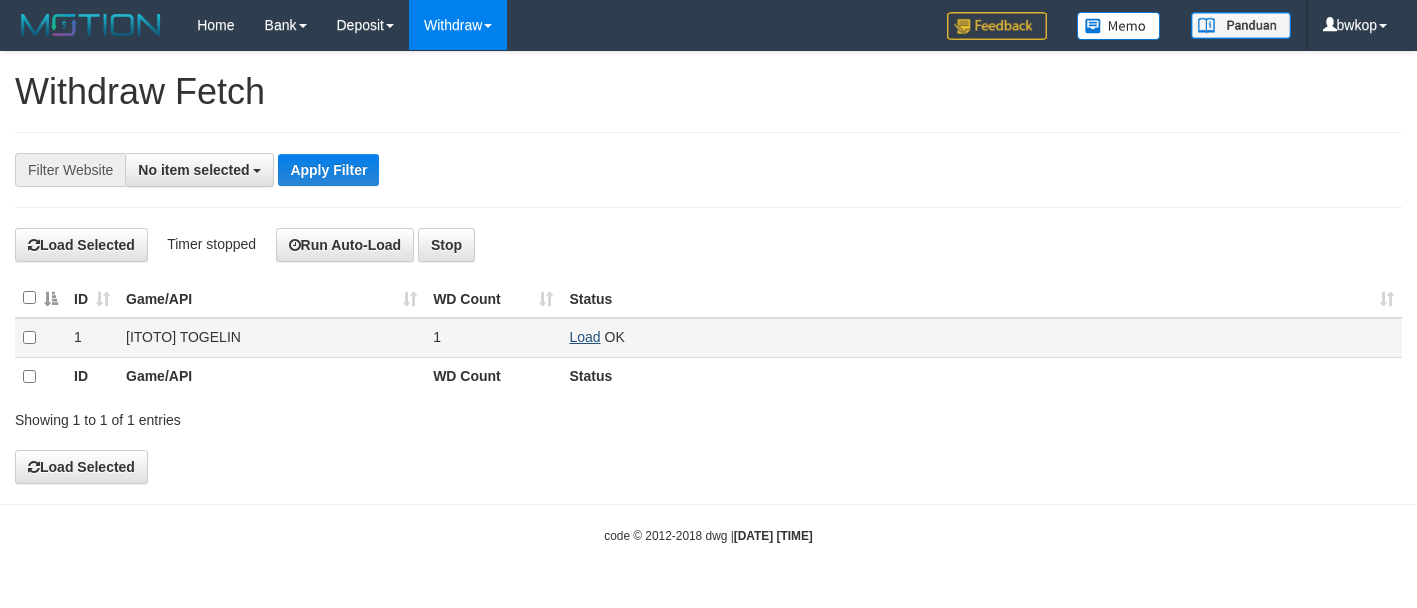scroll, scrollTop: 0, scrollLeft: 0, axis: both 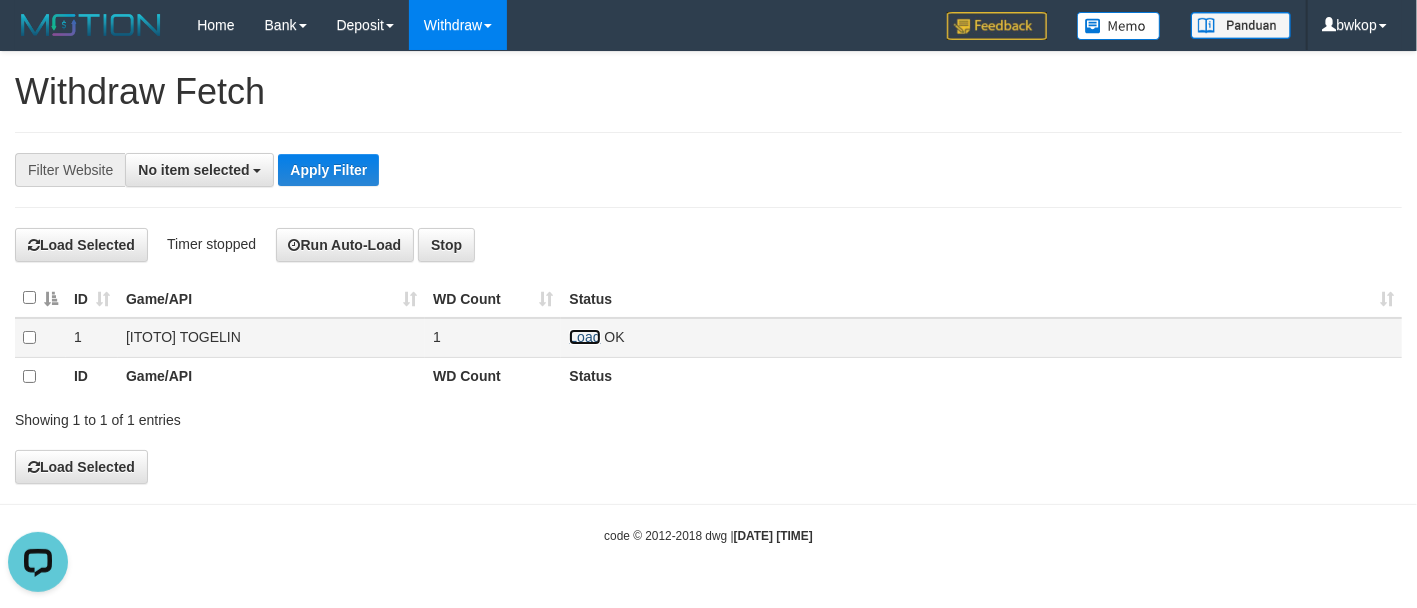 click on "Load" at bounding box center (584, 337) 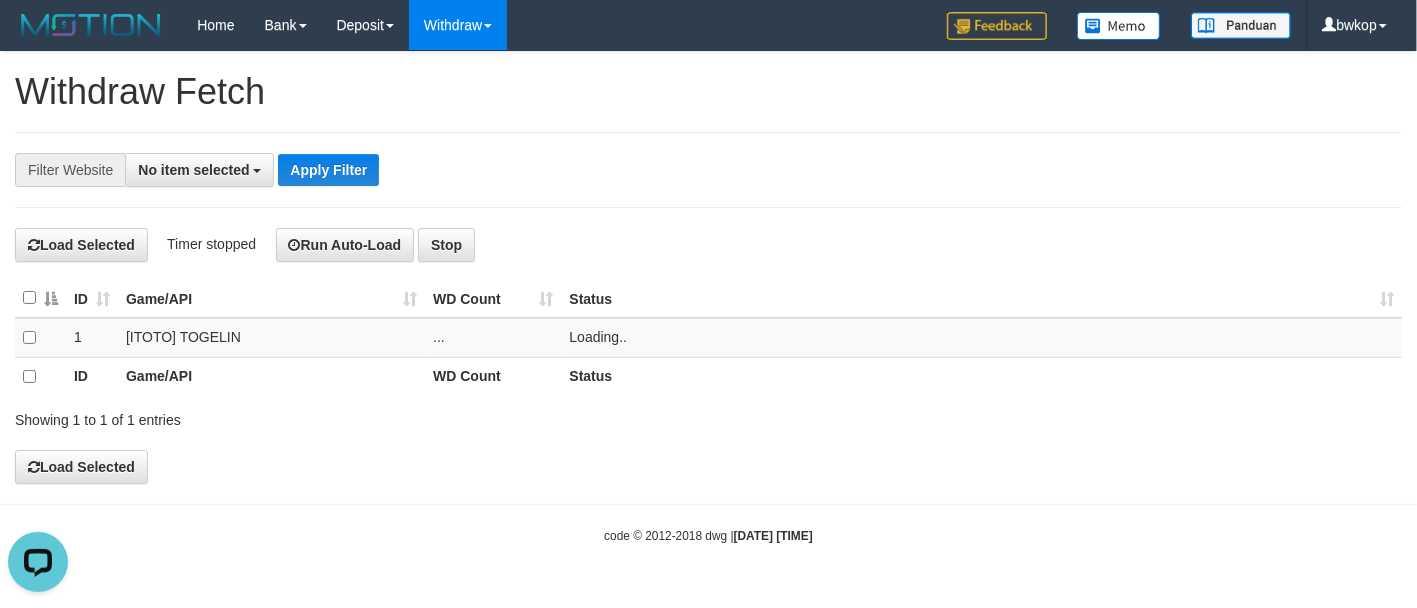 click on "**********" at bounding box center (708, 268) 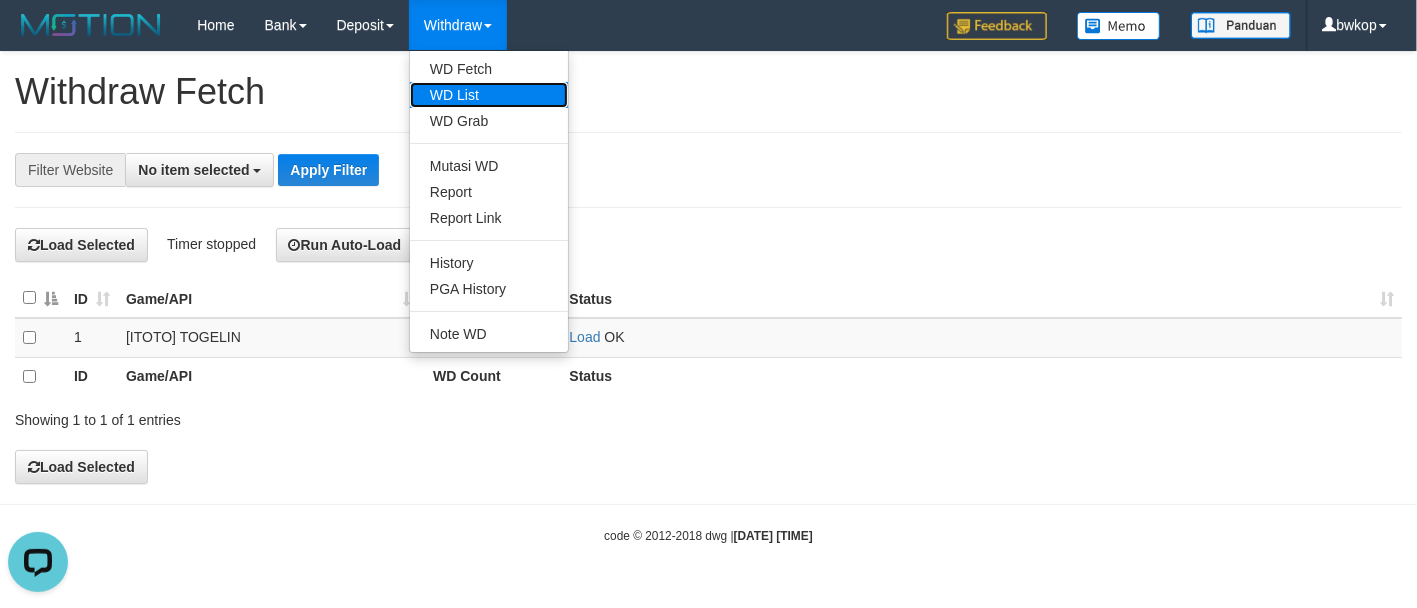 click on "WD List" at bounding box center (489, 95) 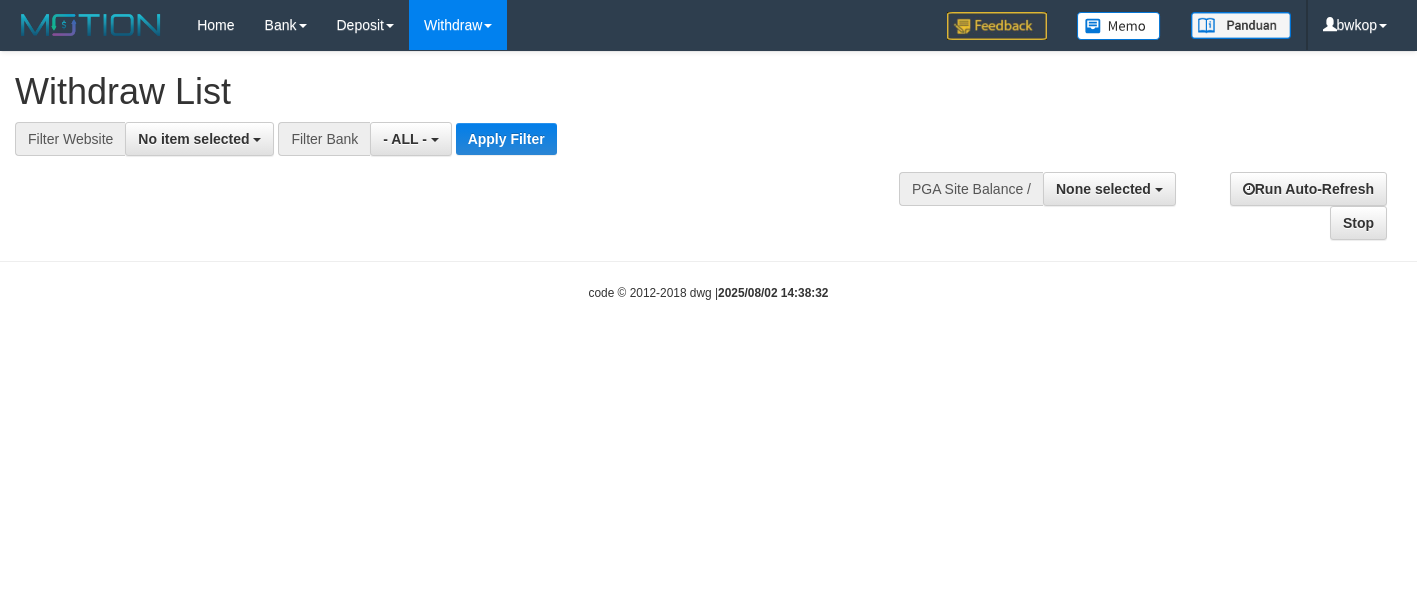 select 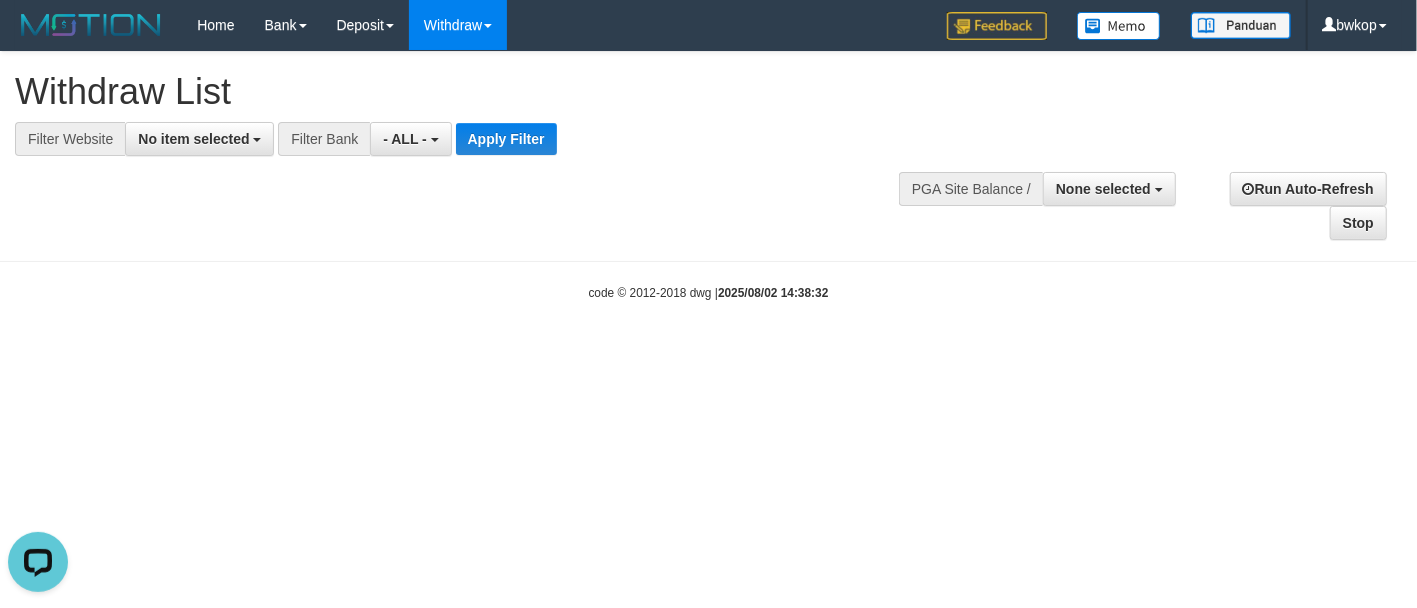 scroll, scrollTop: 0, scrollLeft: 0, axis: both 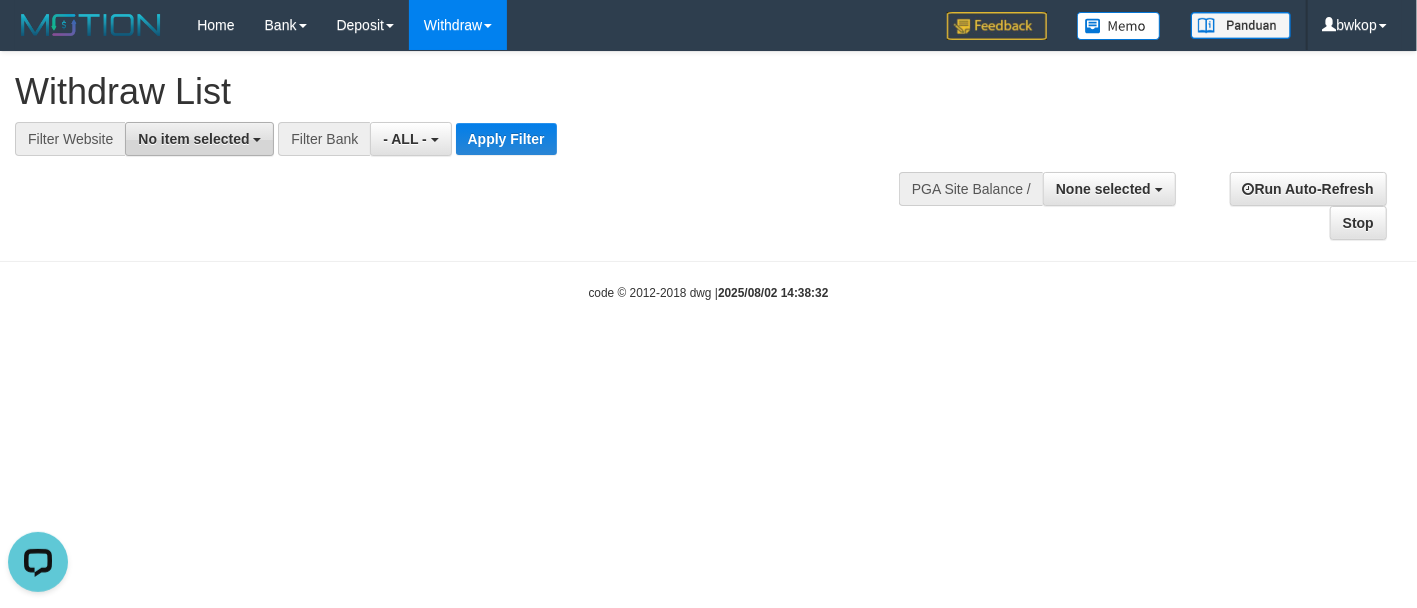 click on "No item selected" at bounding box center (193, 139) 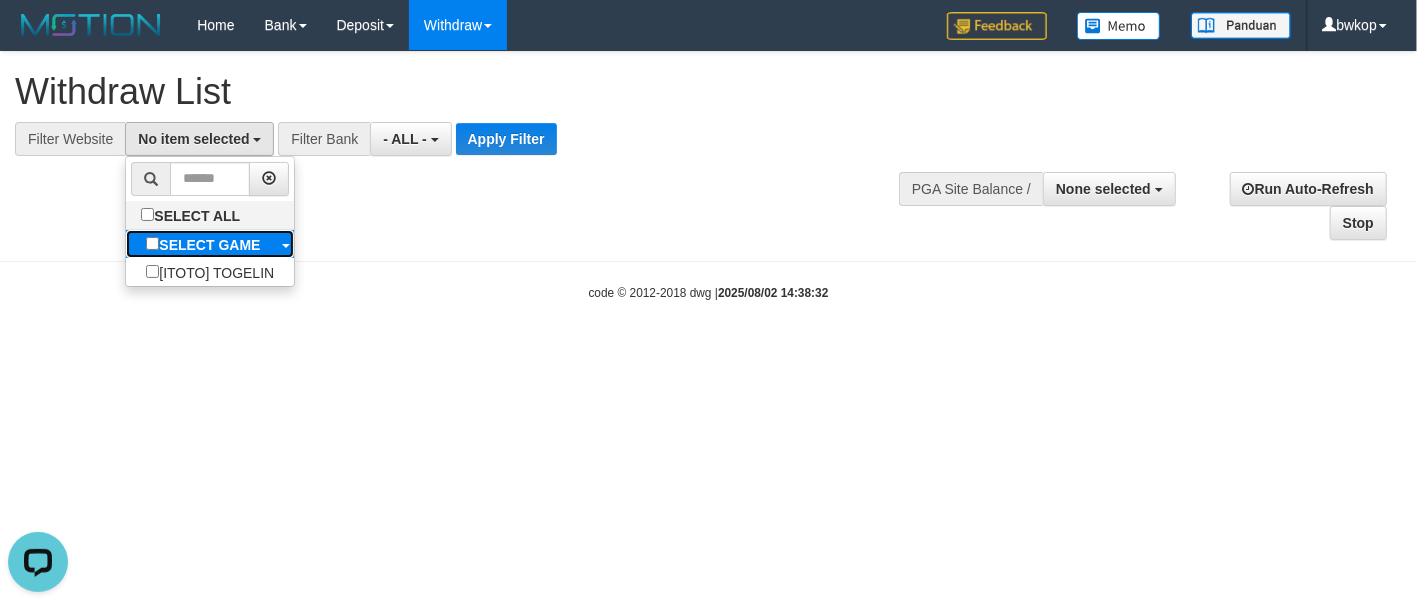 click on "SELECT GAME" at bounding box center (209, 245) 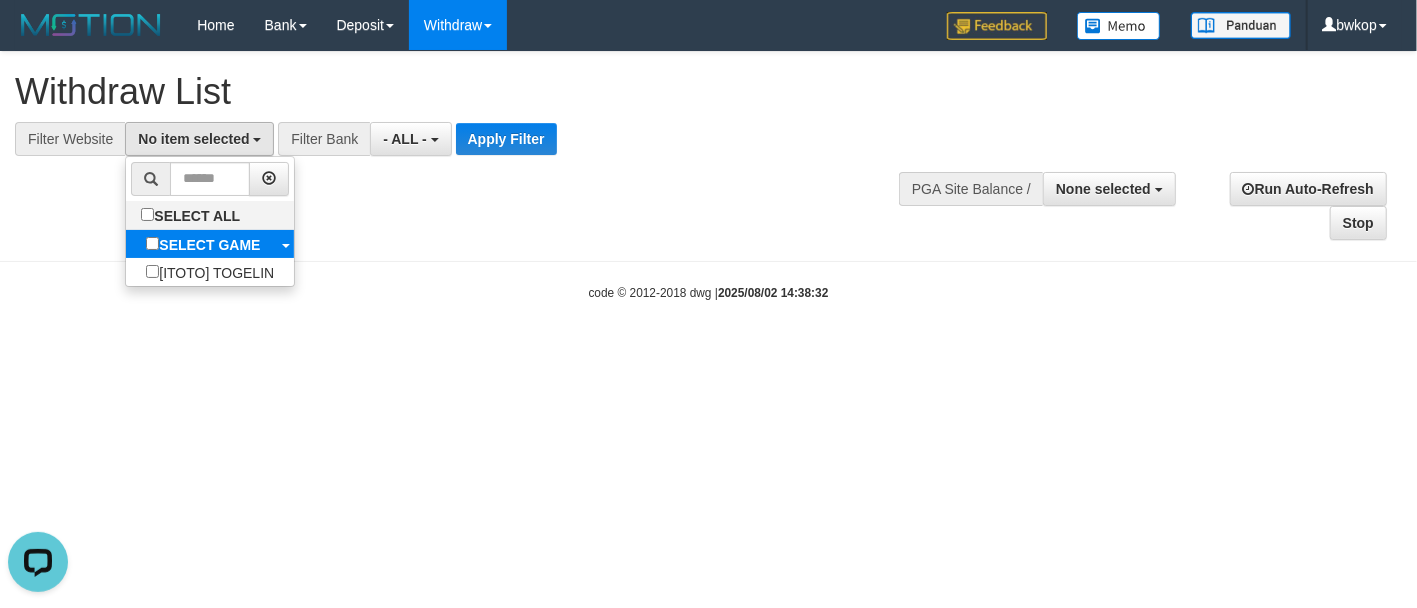 select on "****" 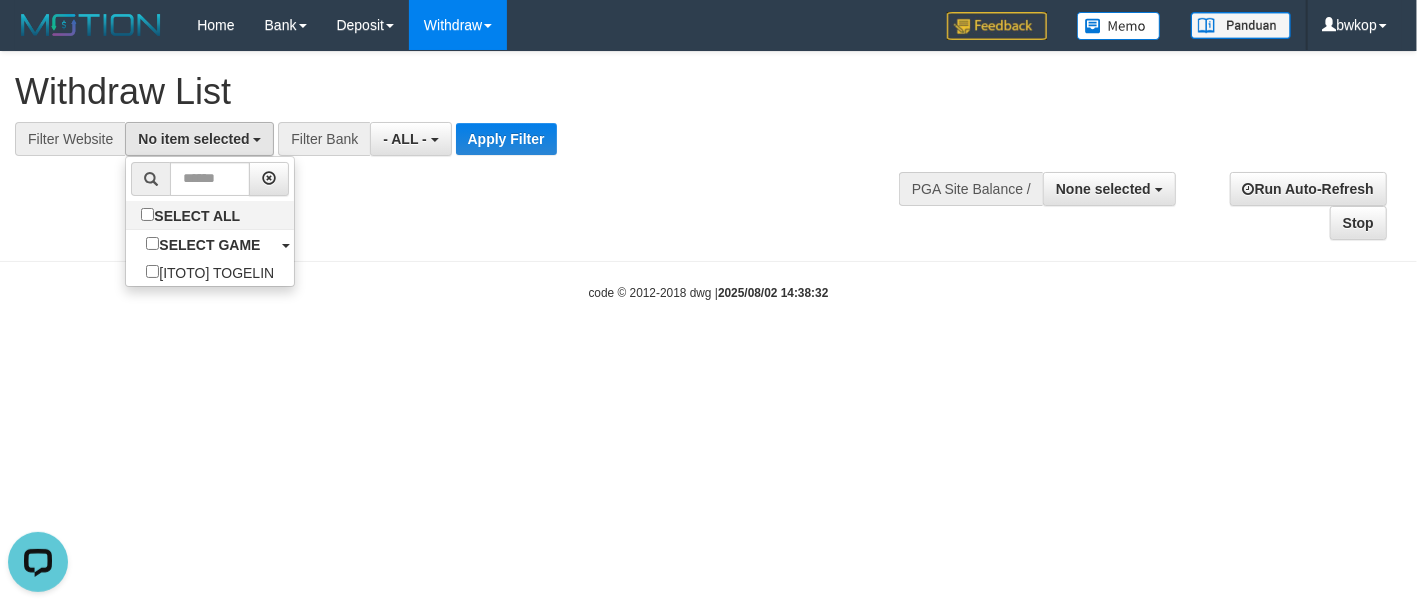 scroll, scrollTop: 17, scrollLeft: 0, axis: vertical 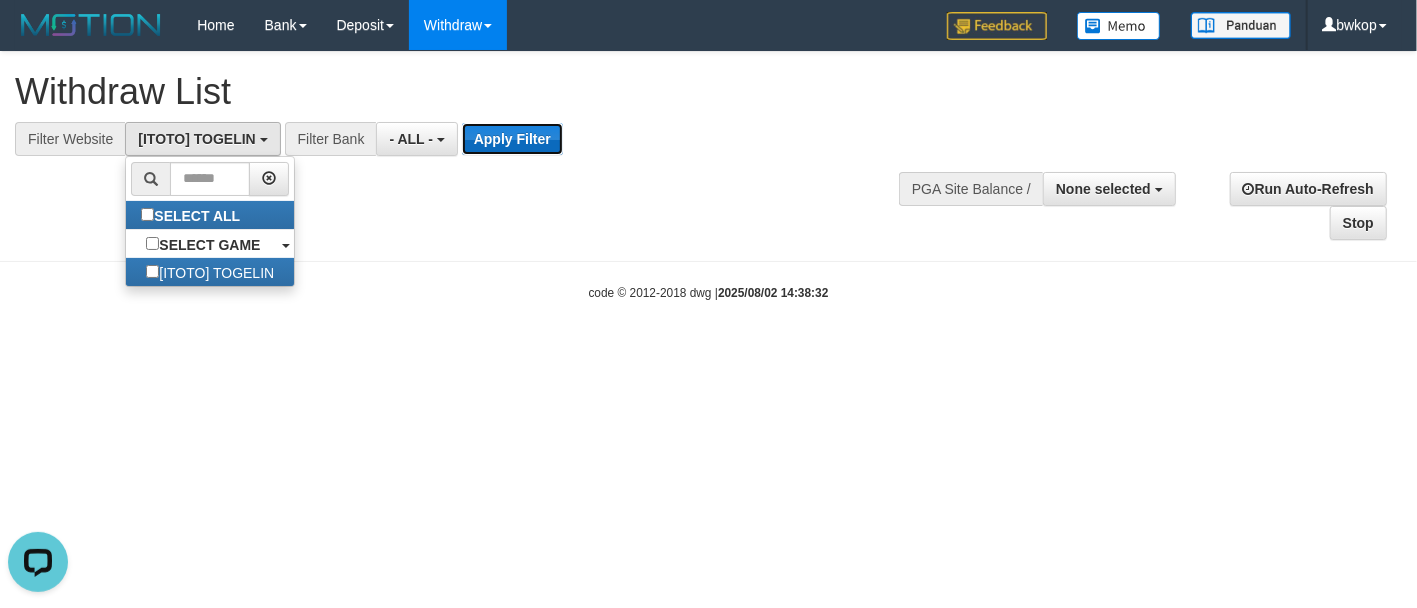 drag, startPoint x: 533, startPoint y: 137, endPoint x: 548, endPoint y: 134, distance: 15.297058 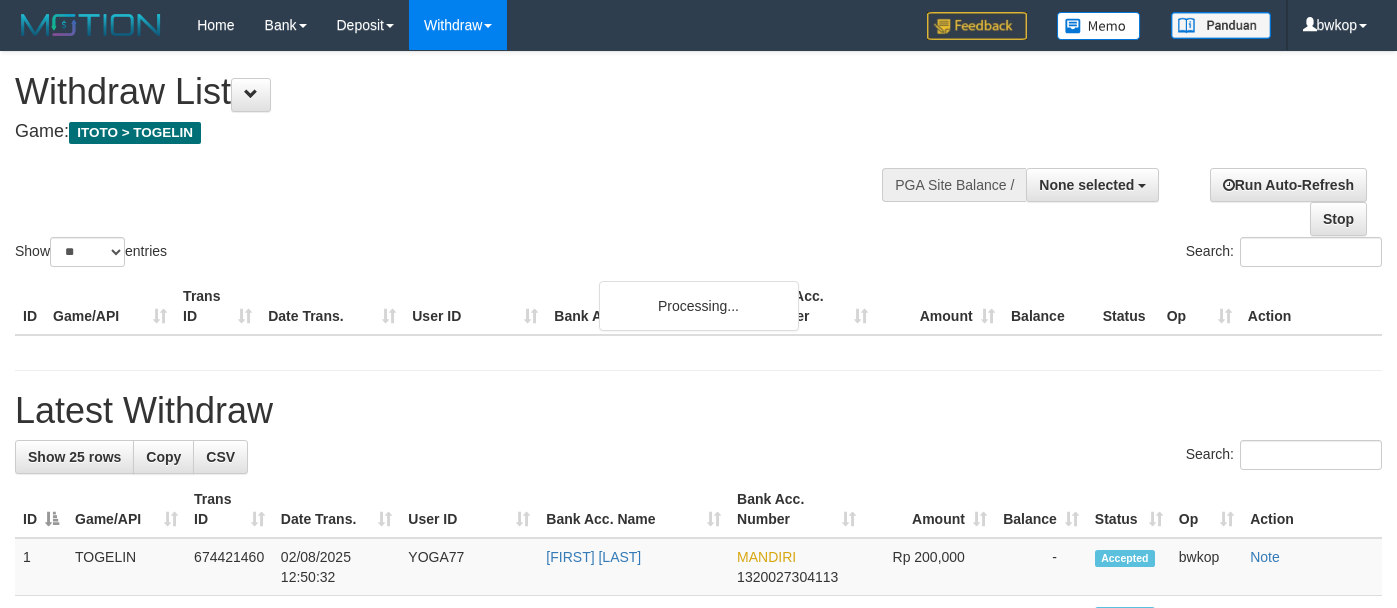 select 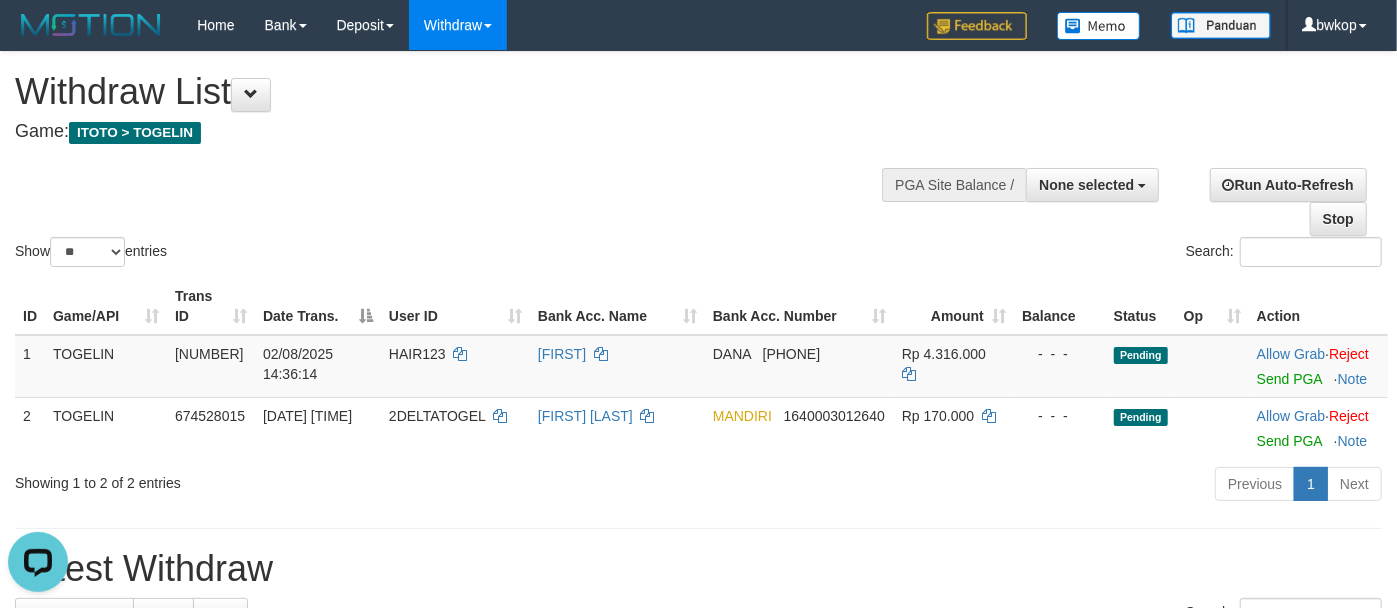 scroll, scrollTop: 0, scrollLeft: 0, axis: both 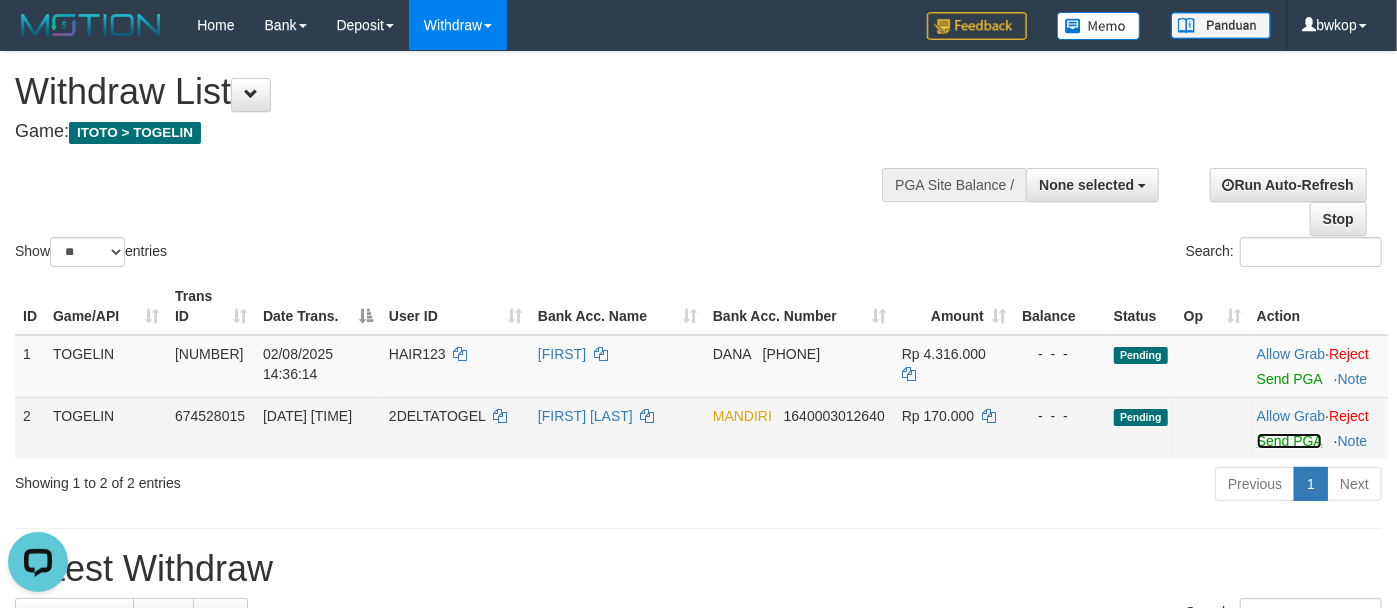click on "Send PGA" at bounding box center [1289, 441] 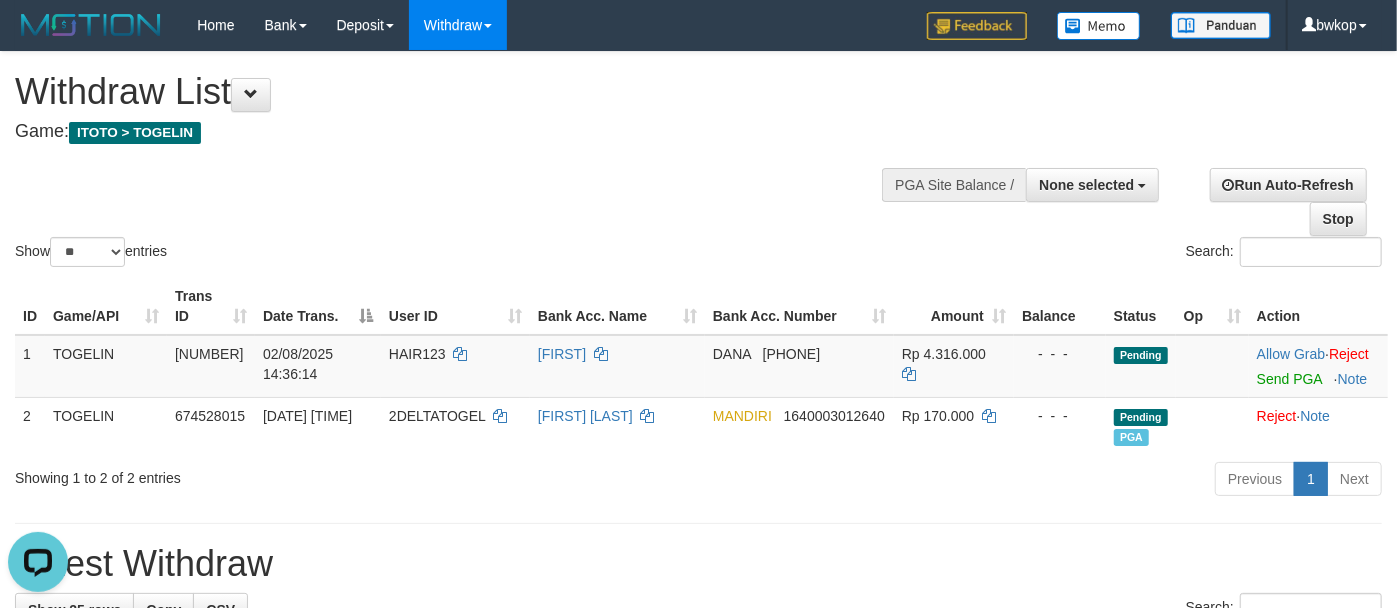 click on "Game:   ITOTO > TOGELIN" at bounding box center [463, 132] 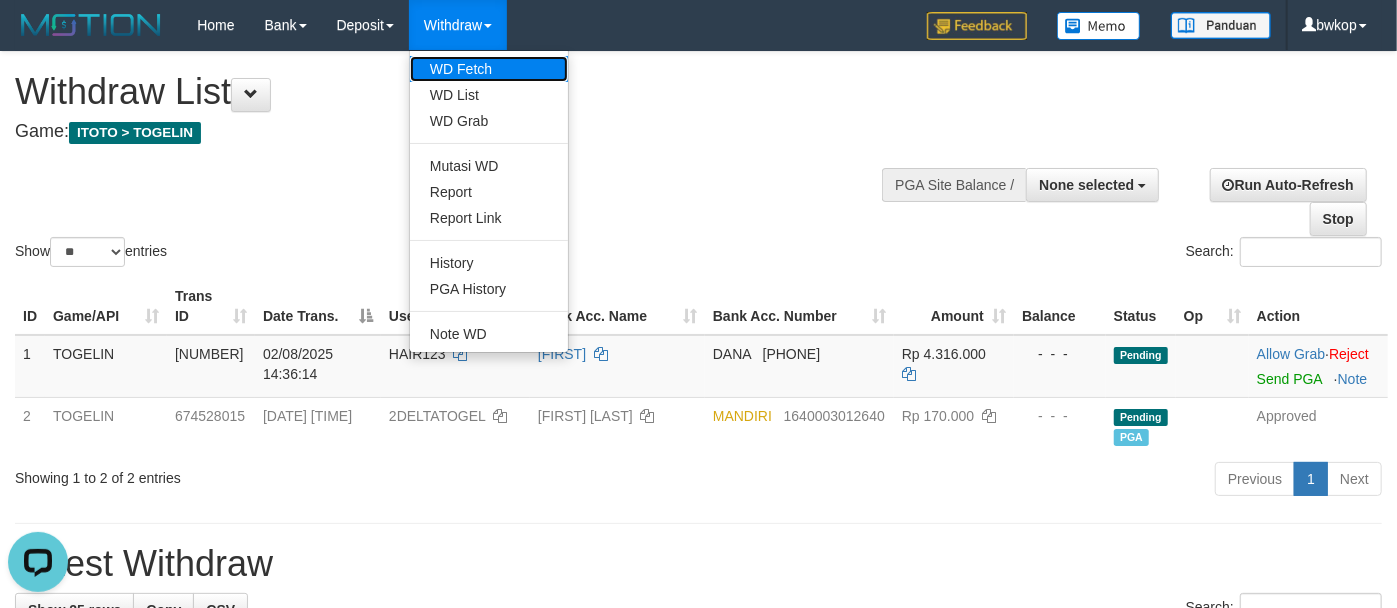 click on "WD Fetch" at bounding box center (489, 69) 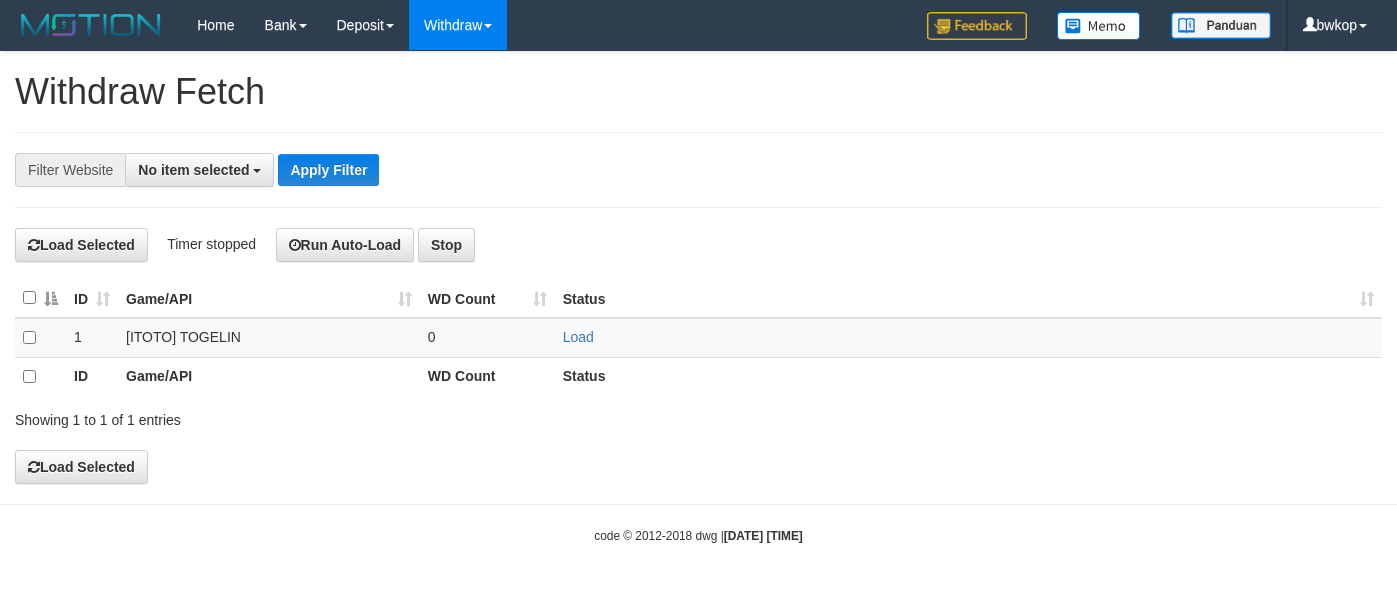 select 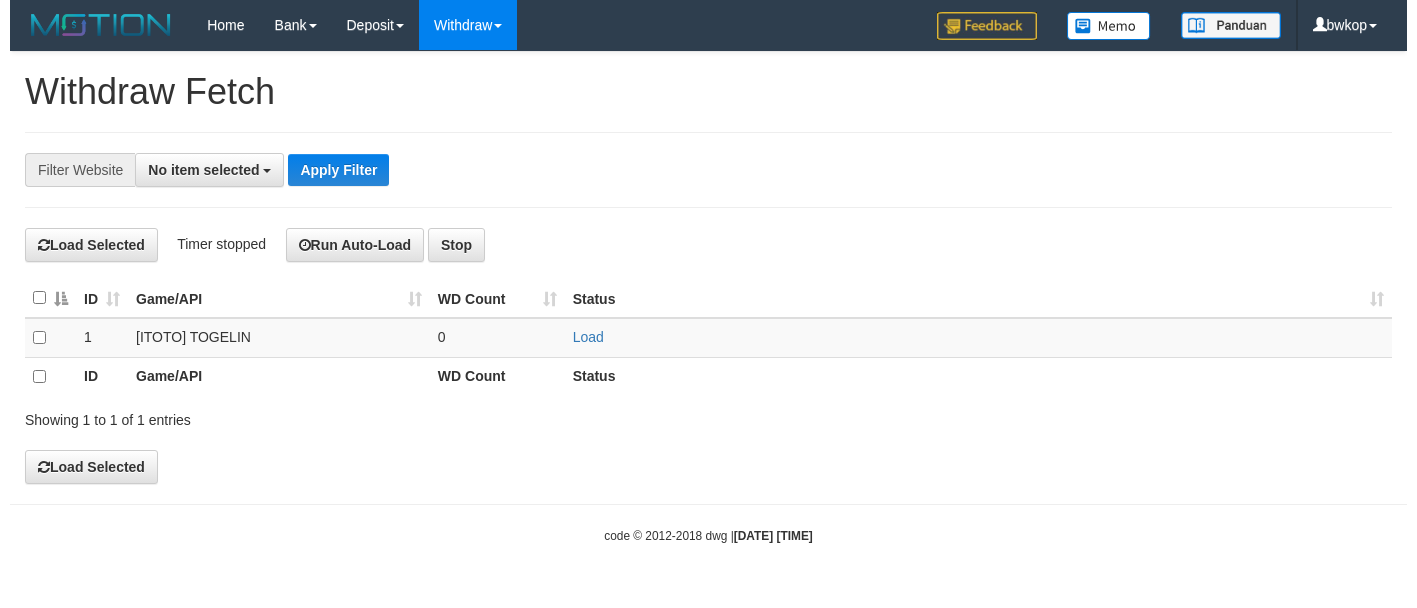 scroll, scrollTop: 0, scrollLeft: 0, axis: both 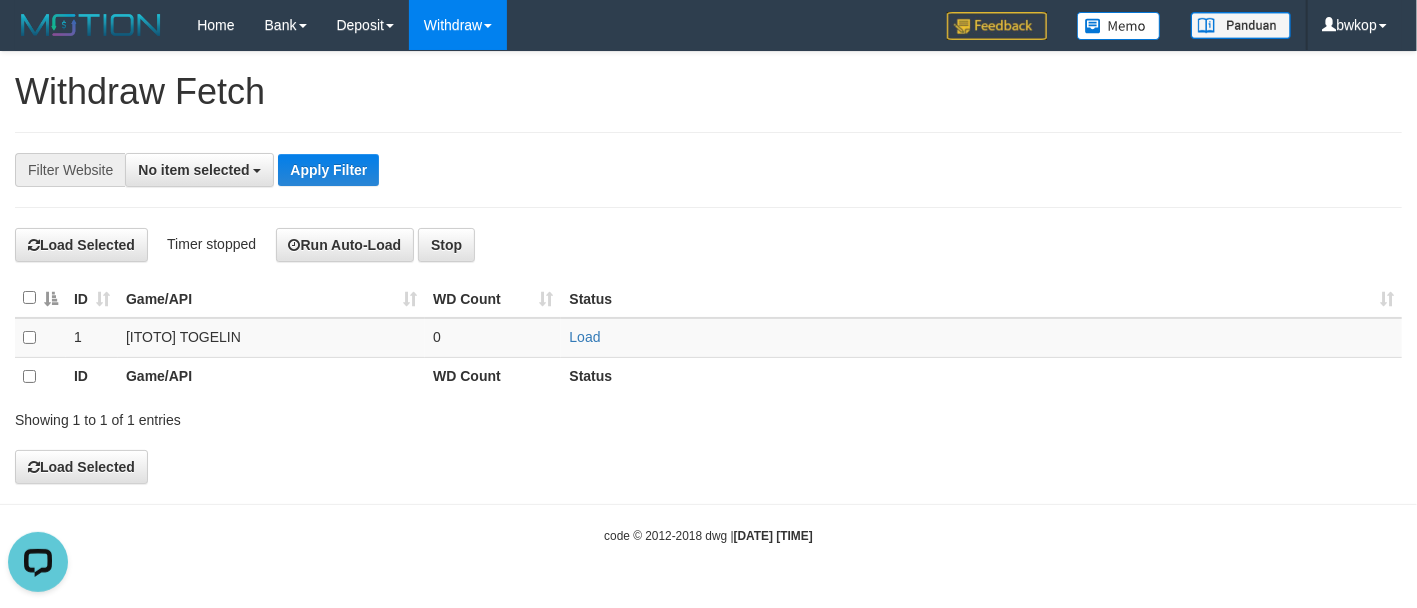 click at bounding box center (708, 207) 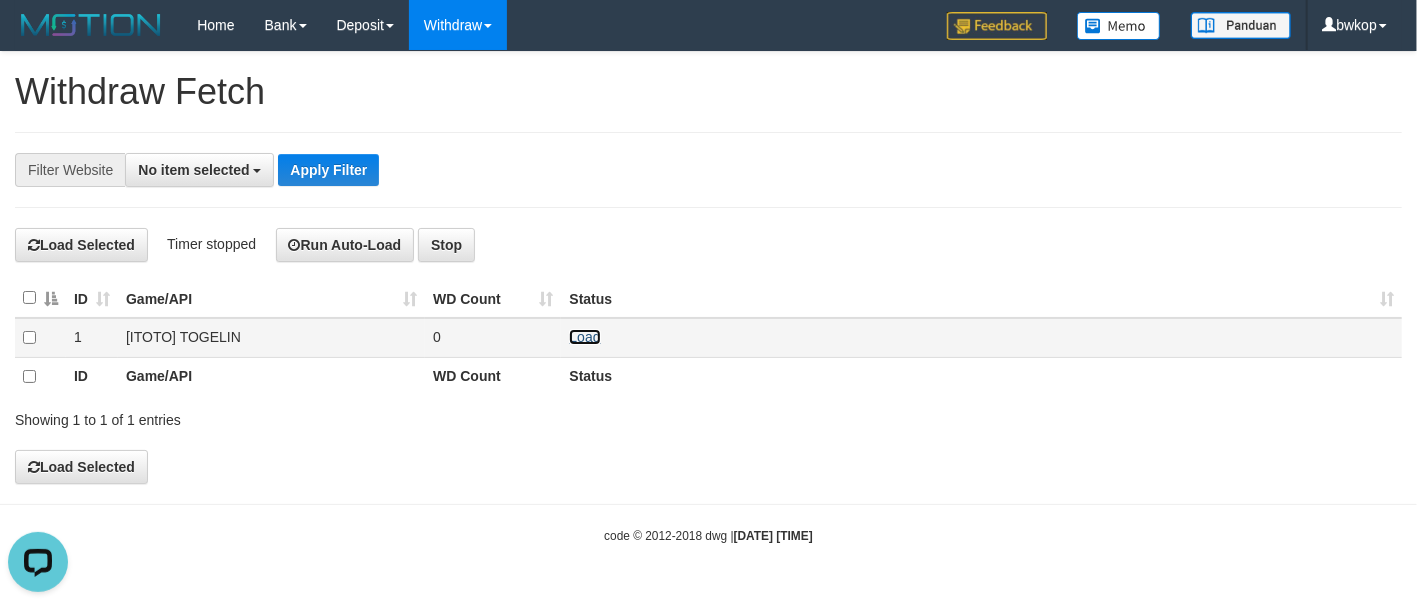 click on "Load" at bounding box center [584, 337] 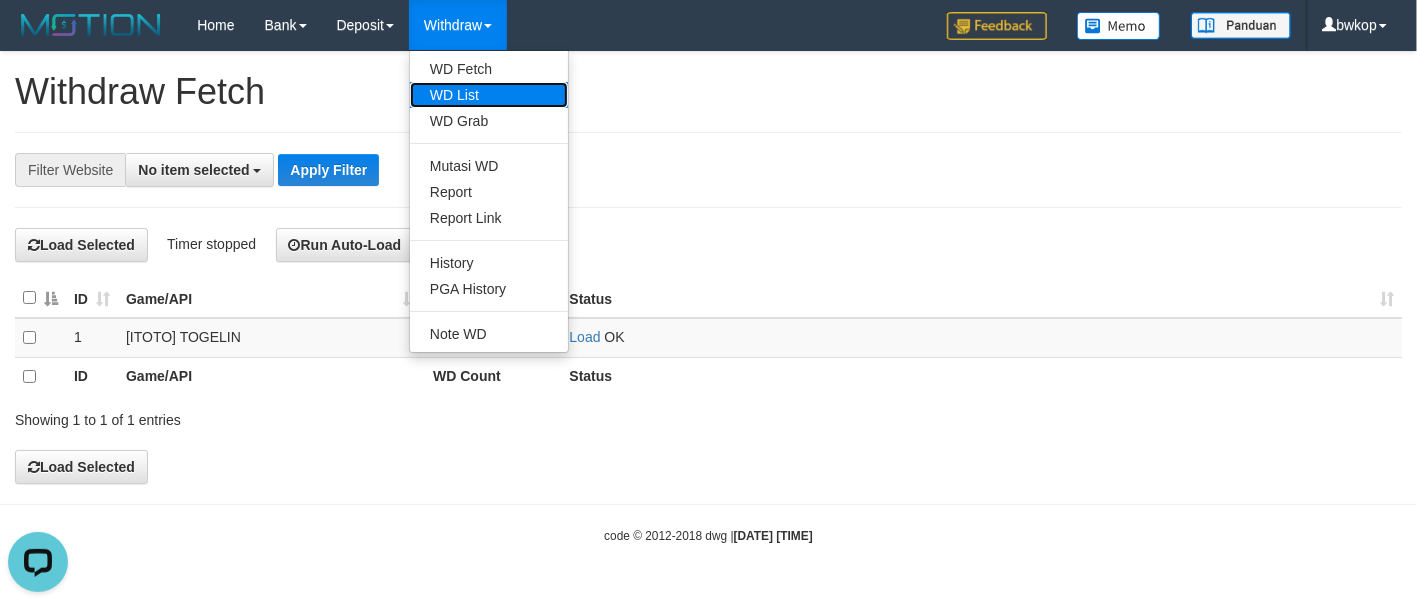 click on "WD List" at bounding box center [489, 95] 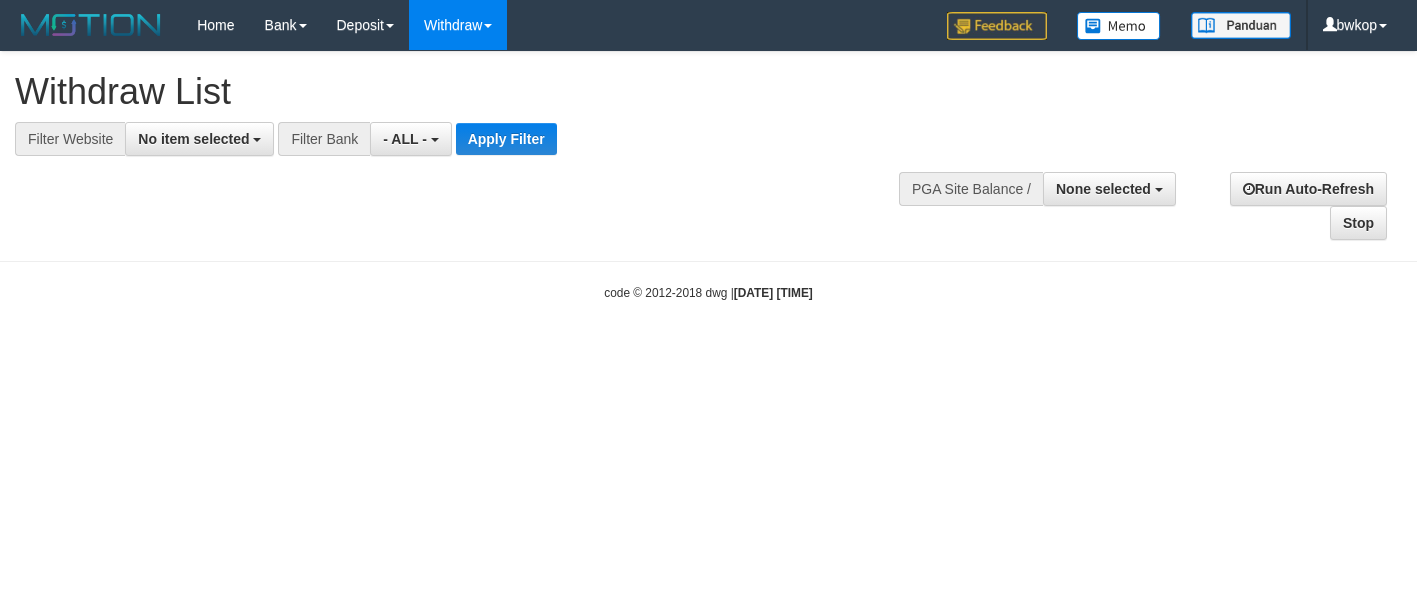 select 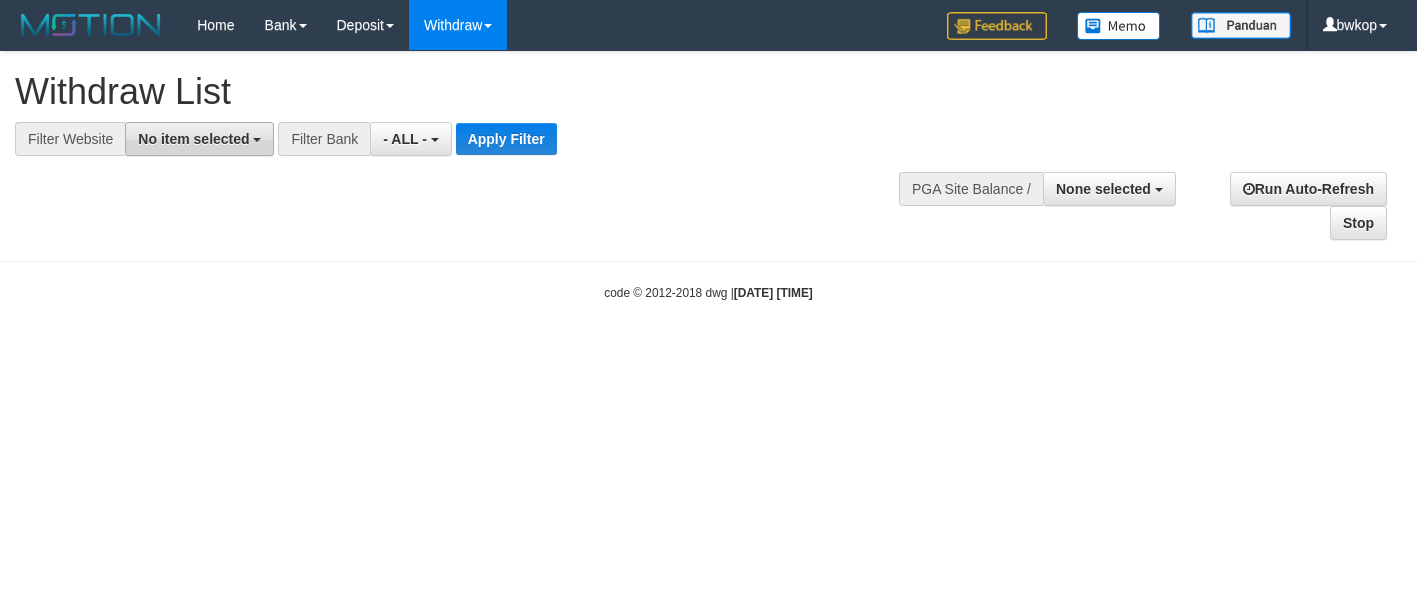 scroll, scrollTop: 0, scrollLeft: 0, axis: both 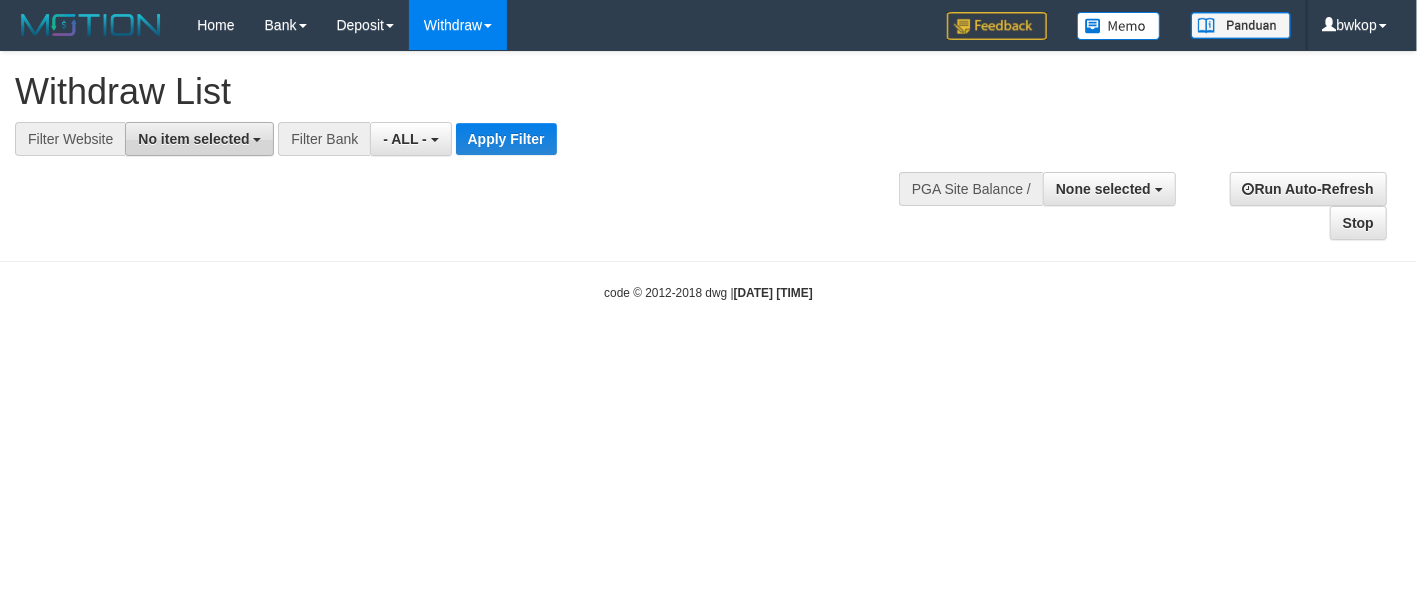 click on "No item selected" at bounding box center (193, 139) 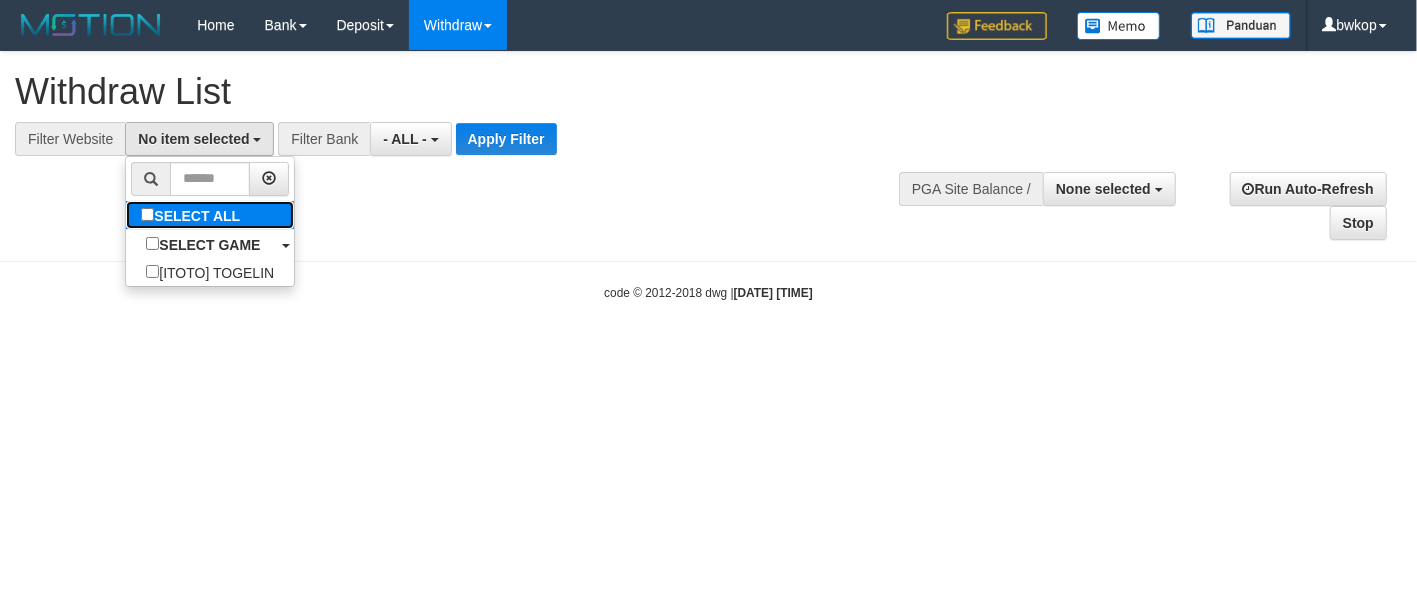 click on "SELECT ALL" at bounding box center [193, 215] 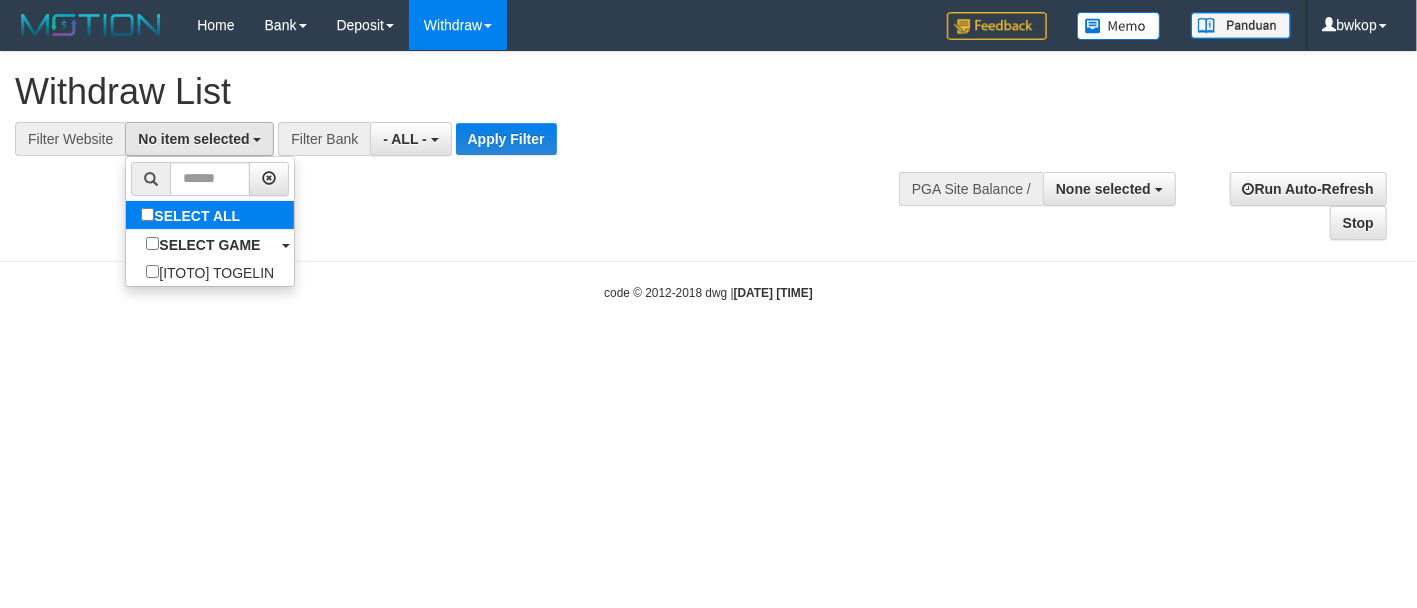 select on "****" 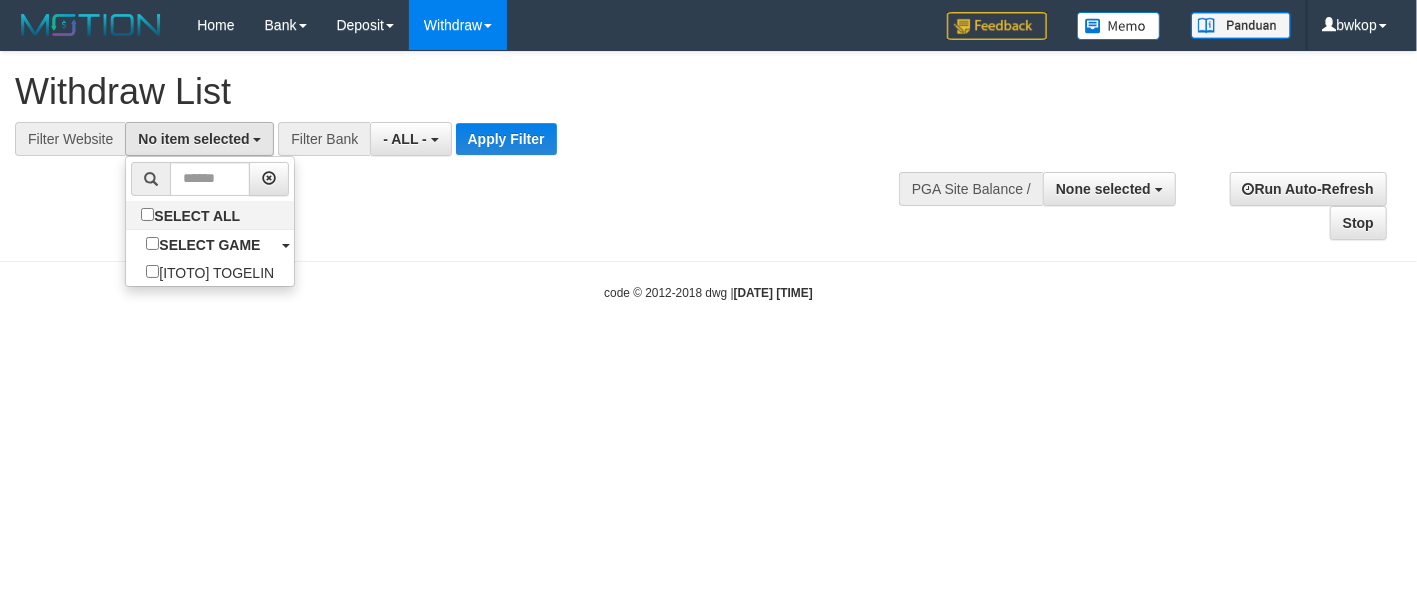 scroll, scrollTop: 17, scrollLeft: 0, axis: vertical 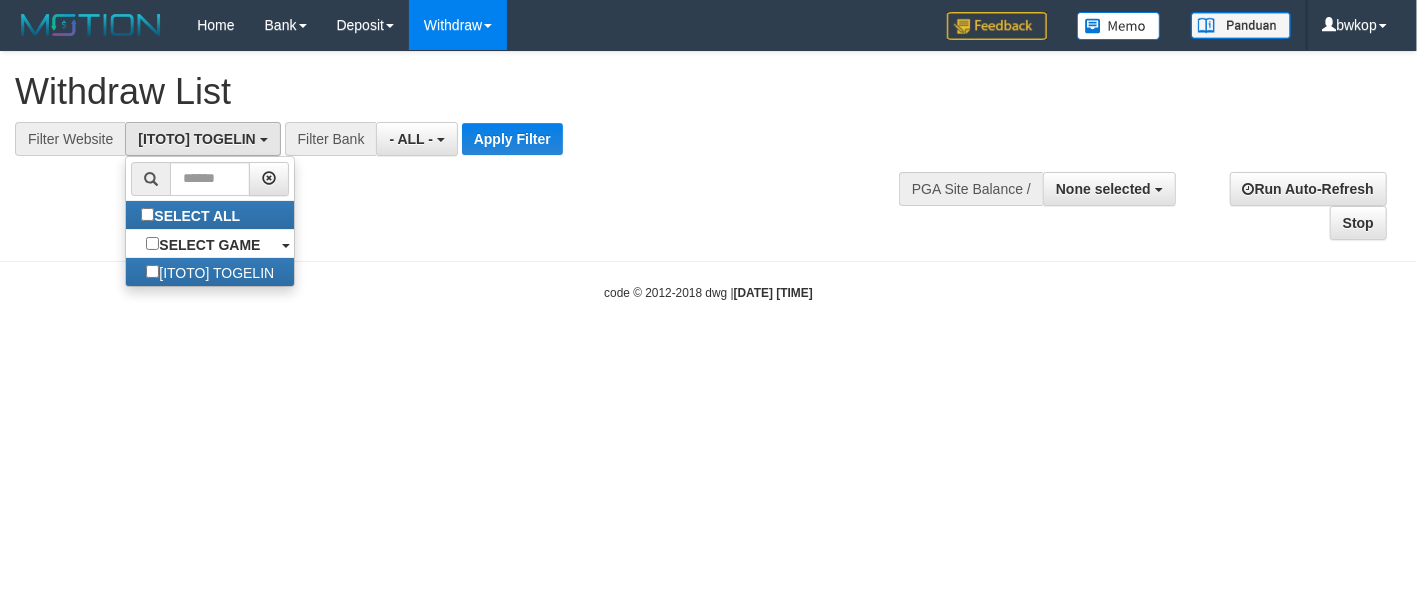click on "**********" at bounding box center [391, 139] 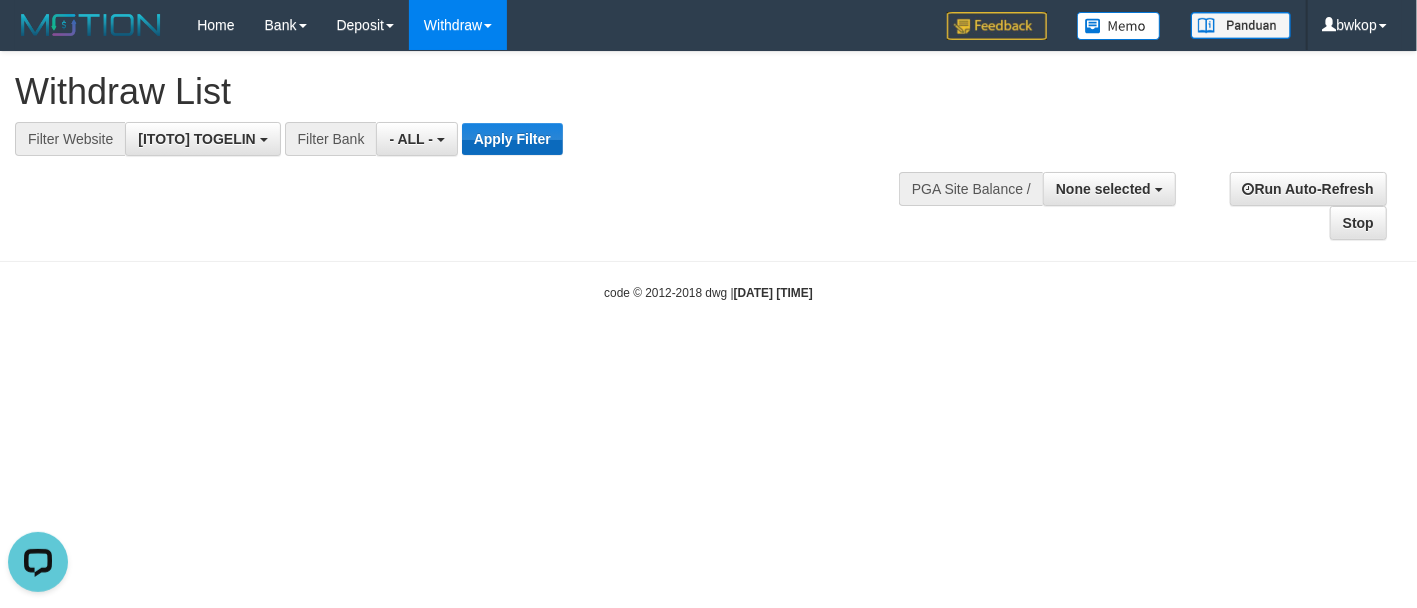 scroll, scrollTop: 0, scrollLeft: 0, axis: both 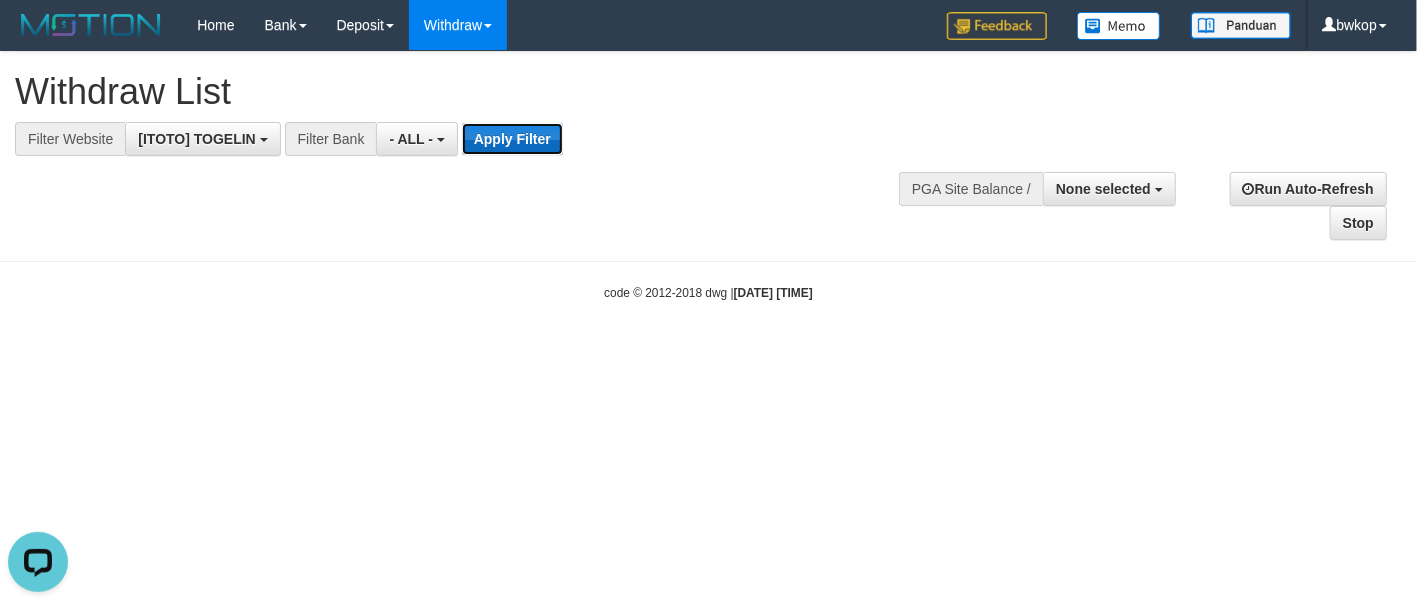 click on "Apply Filter" at bounding box center (512, 139) 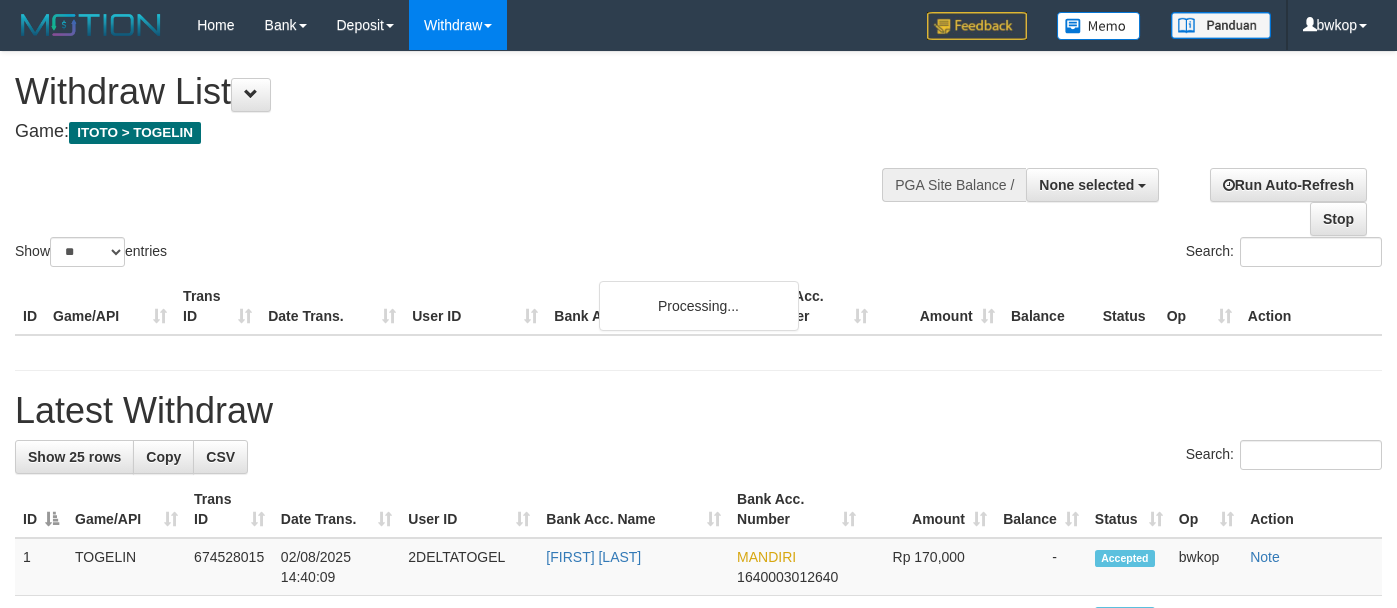 select 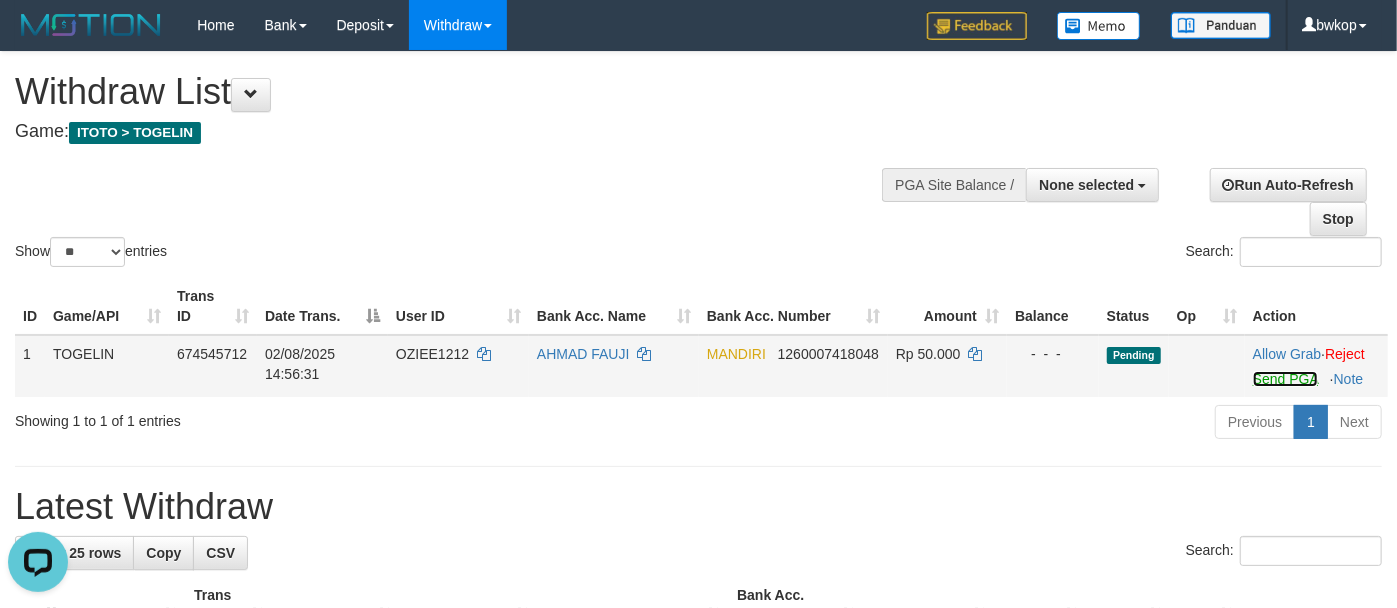 scroll, scrollTop: 0, scrollLeft: 0, axis: both 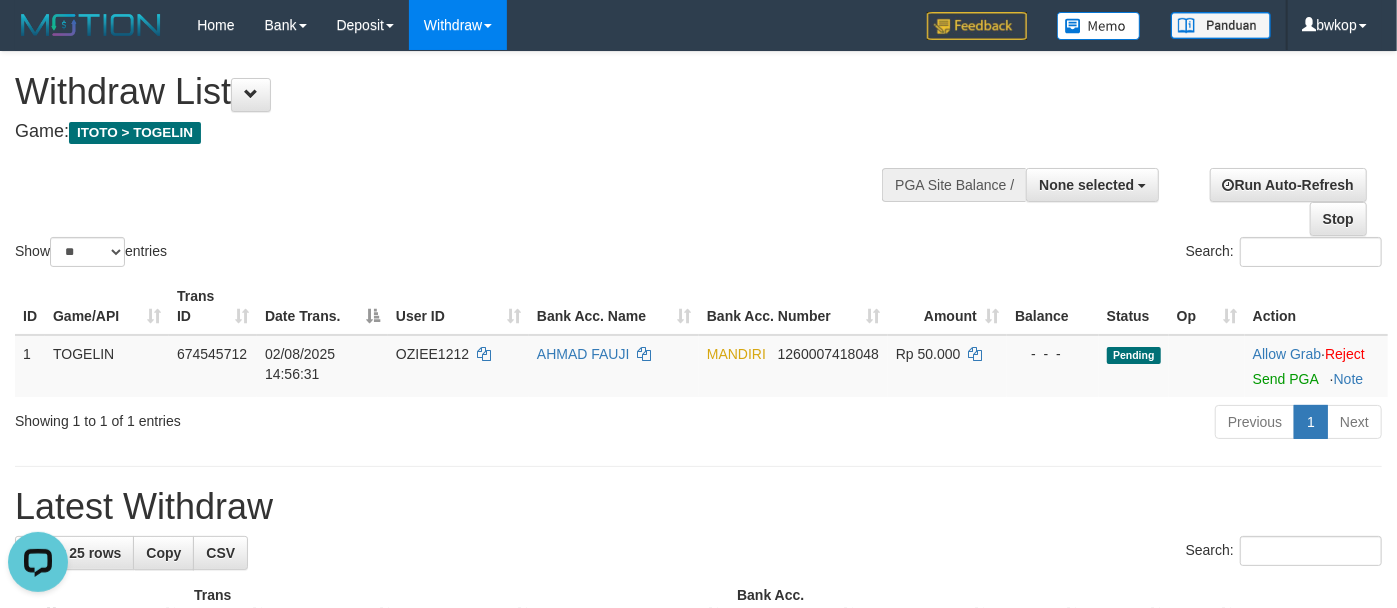click on "Latest Withdraw" at bounding box center [698, 507] 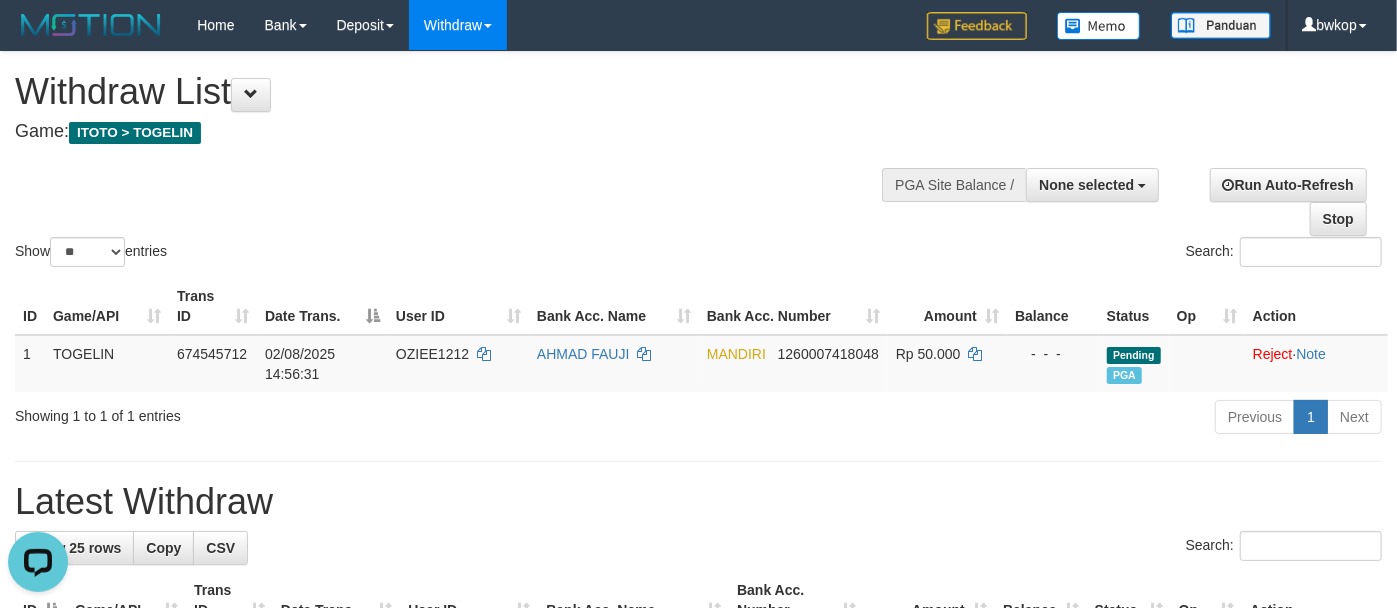 click on "Show  ** ** ** ***  entries Search:" at bounding box center (698, 161) 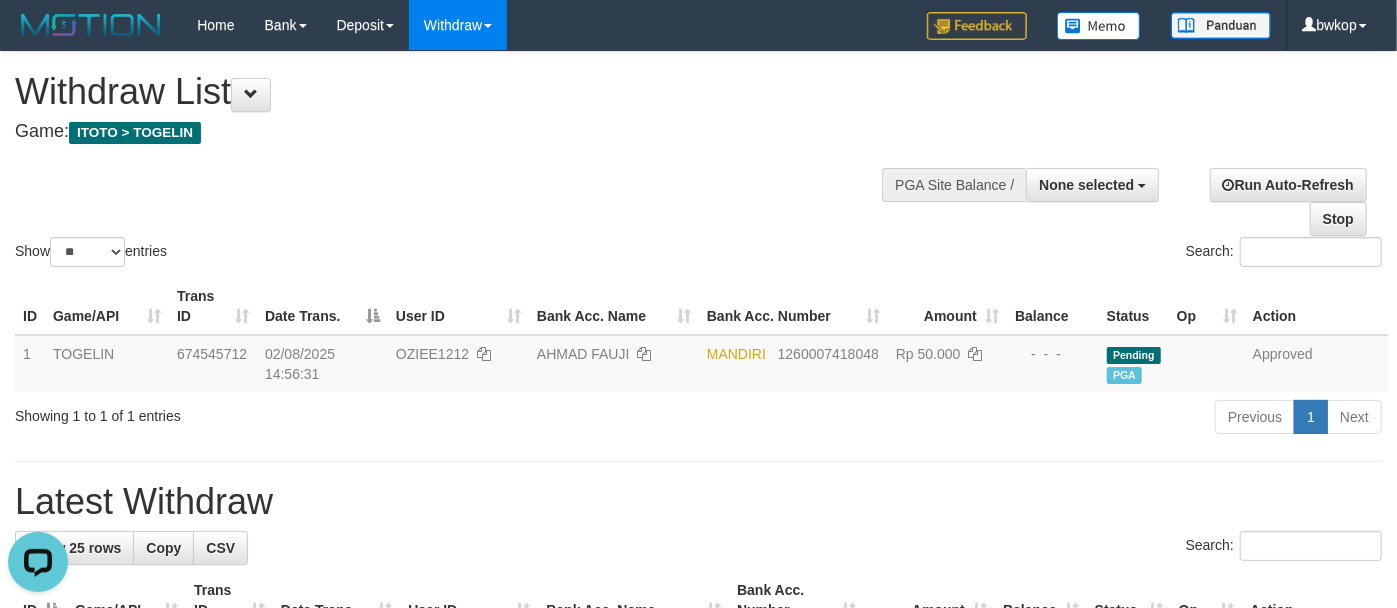 click on "Game:   ITOTO > TOGELIN" at bounding box center [463, 132] 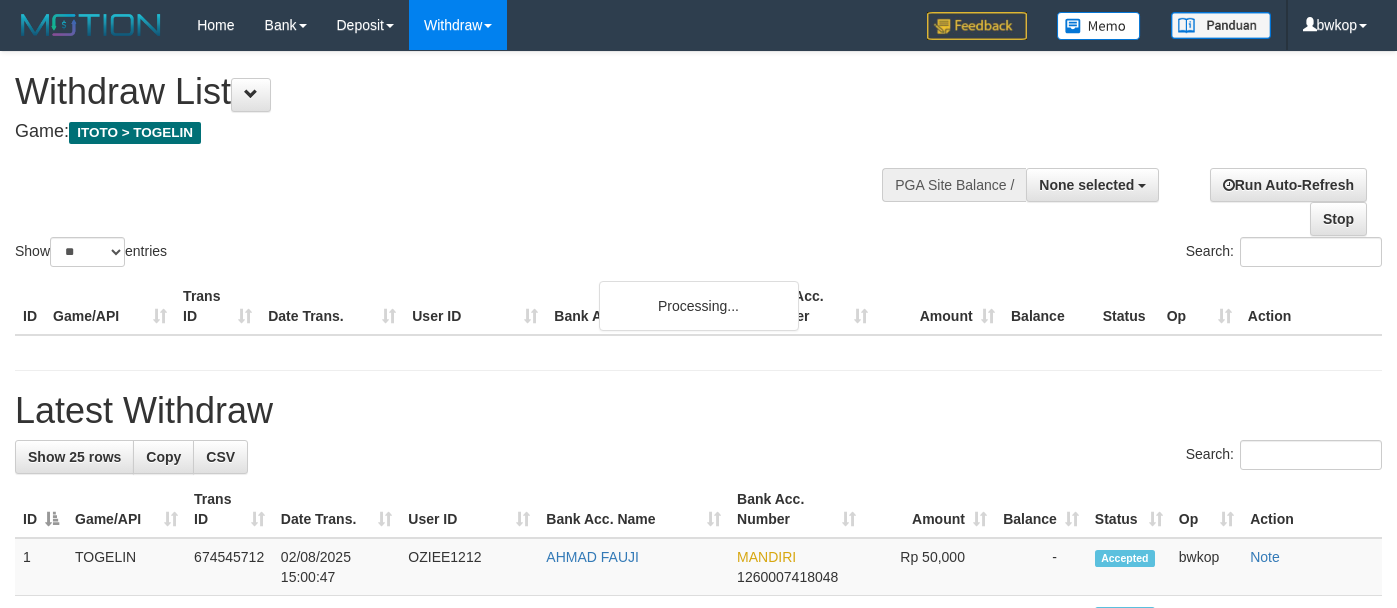select 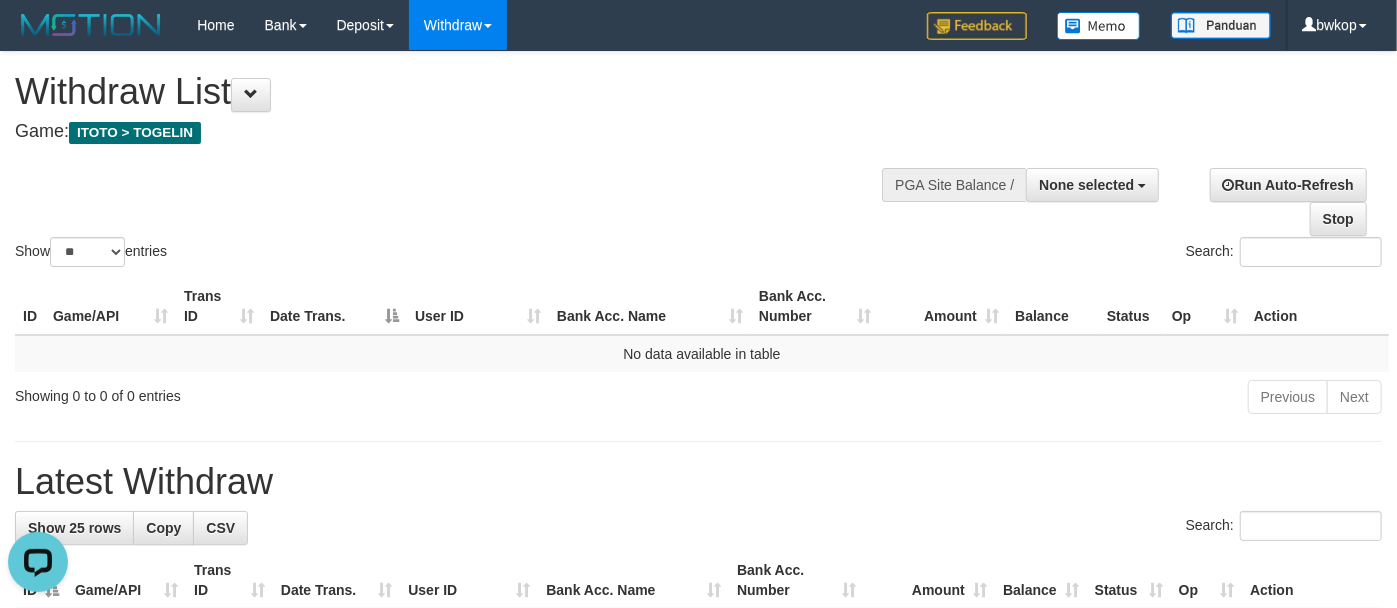 scroll, scrollTop: 0, scrollLeft: 0, axis: both 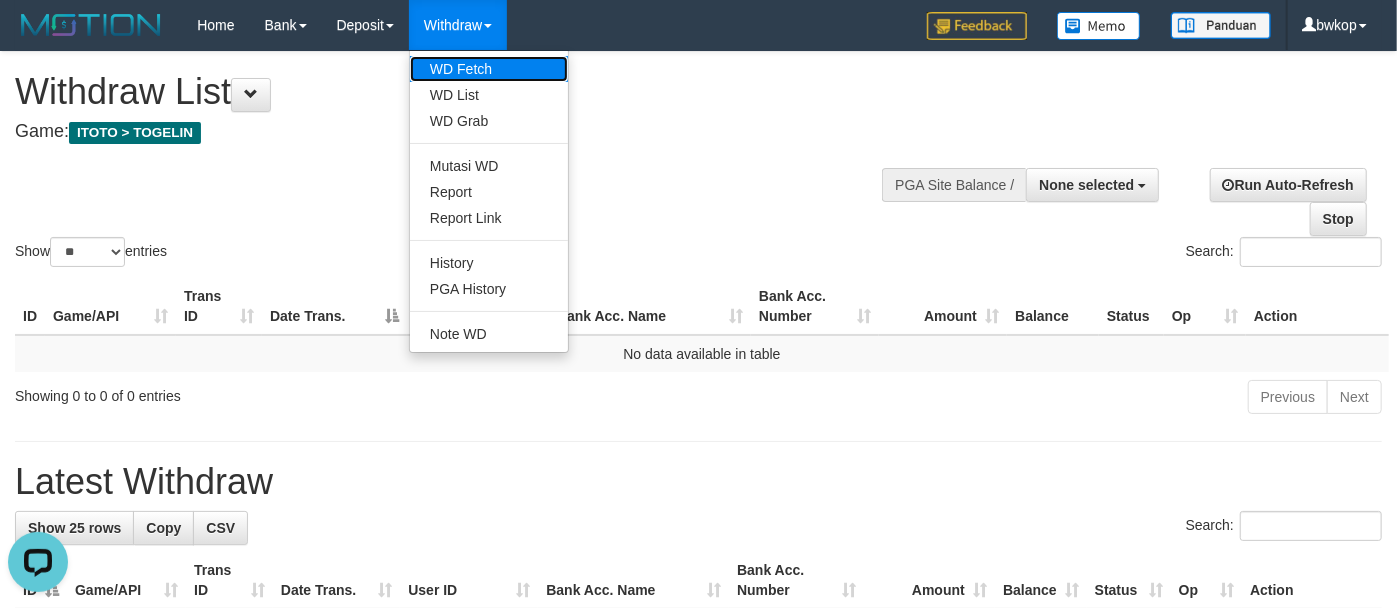 click on "WD Fetch" at bounding box center [489, 69] 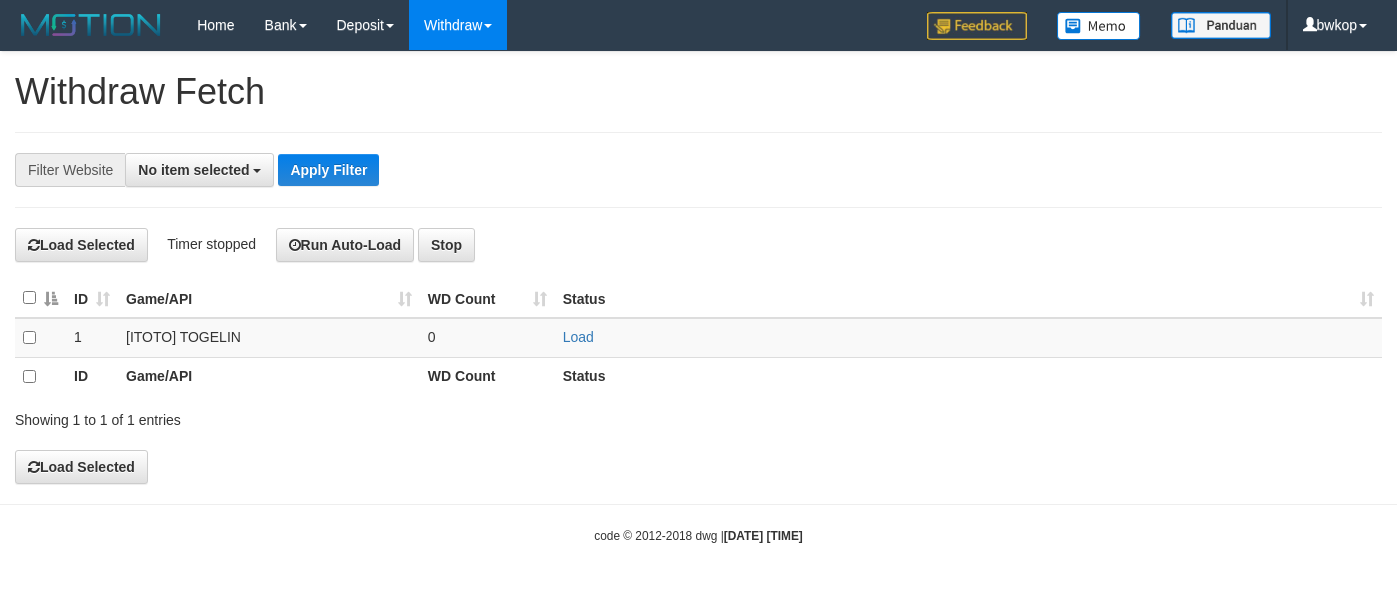 select 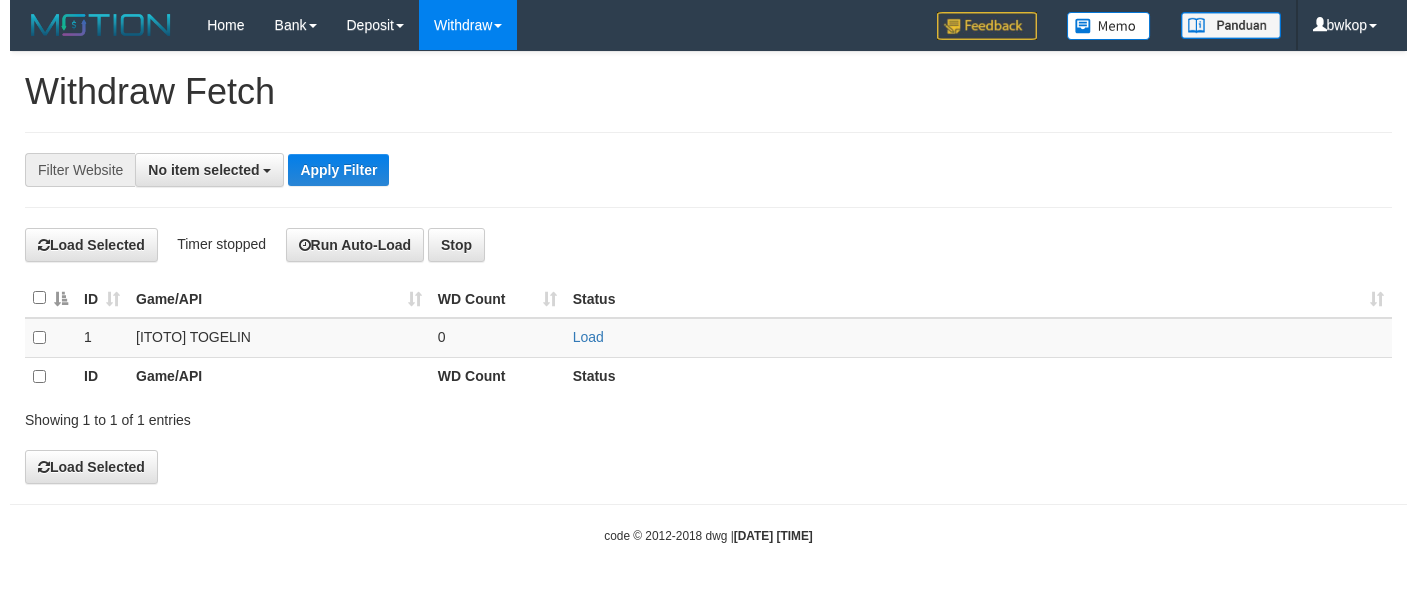 scroll, scrollTop: 0, scrollLeft: 0, axis: both 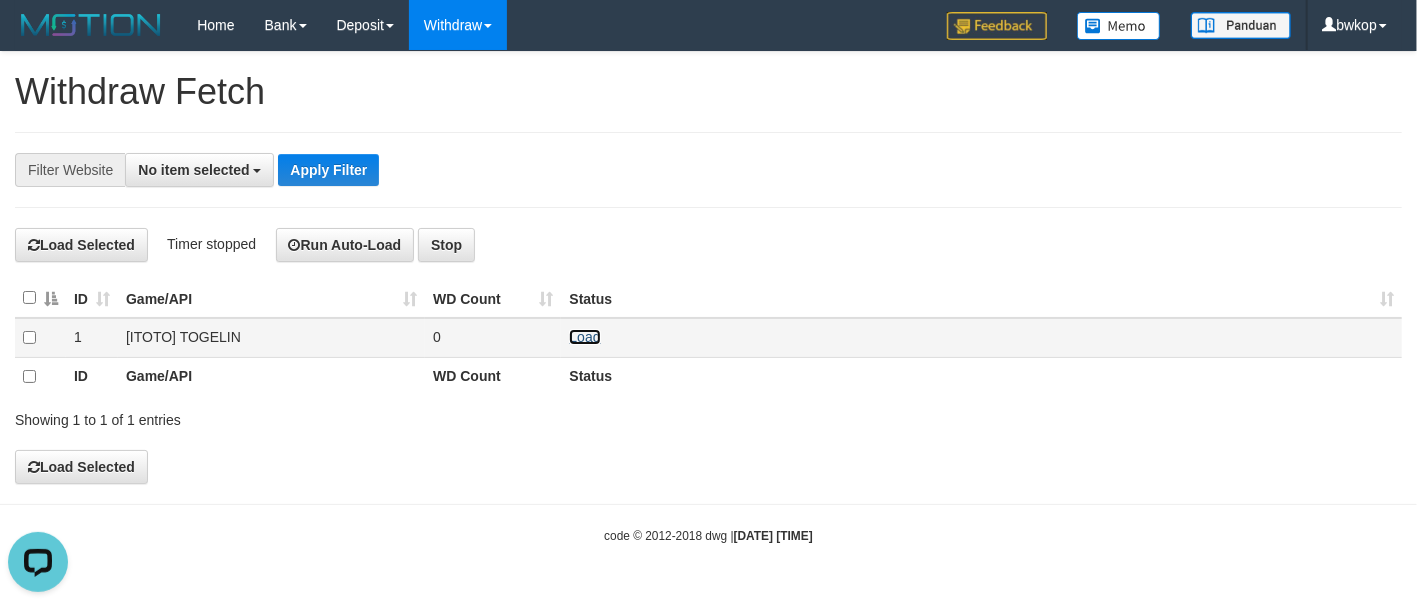 click on "Load" at bounding box center (584, 337) 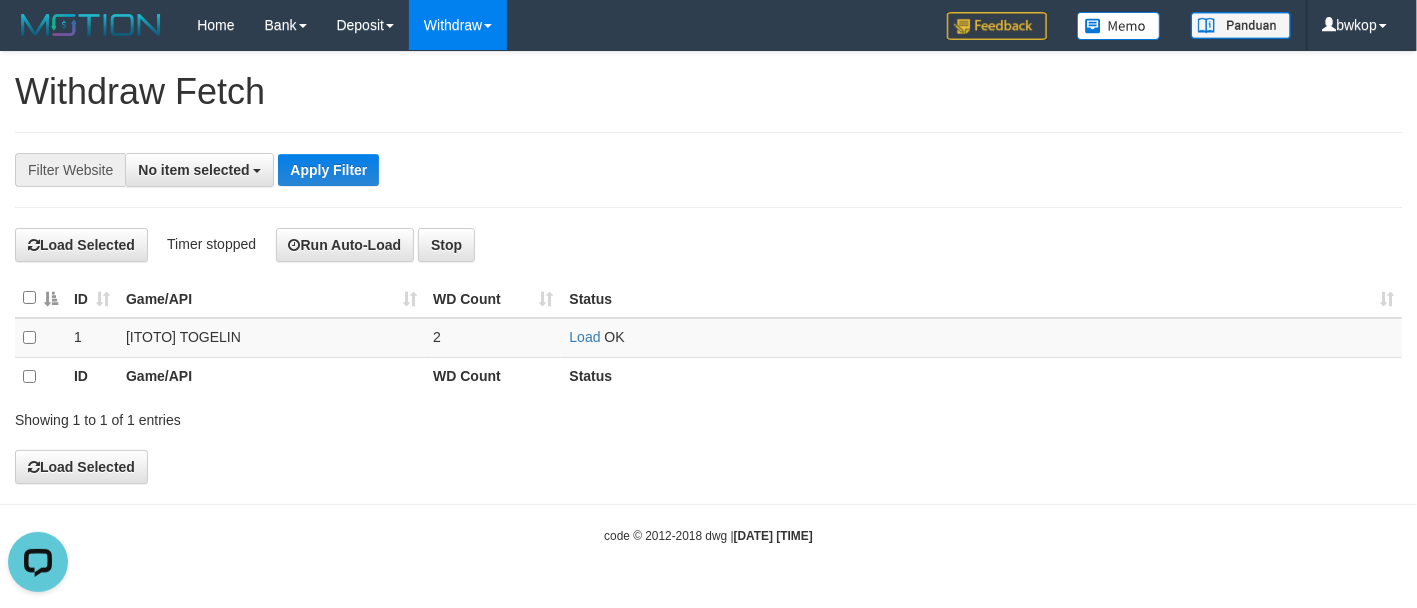 click on "Withdraw Fetch" at bounding box center [708, 92] 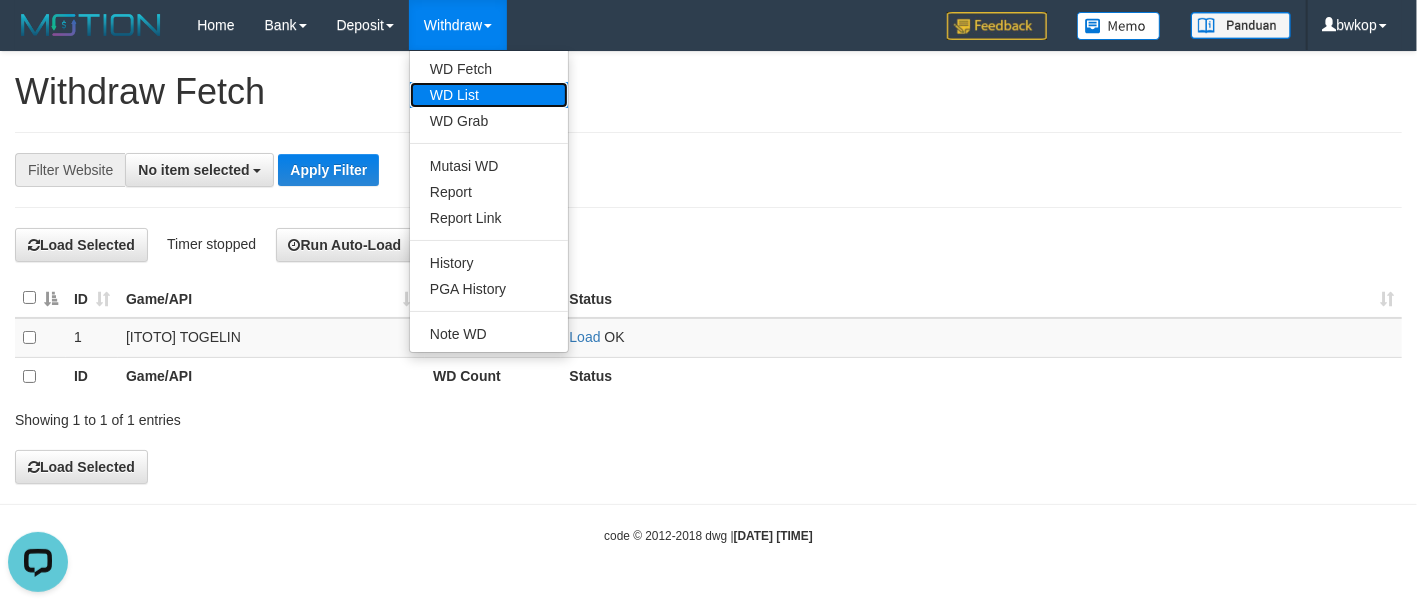 click on "WD List" at bounding box center [489, 95] 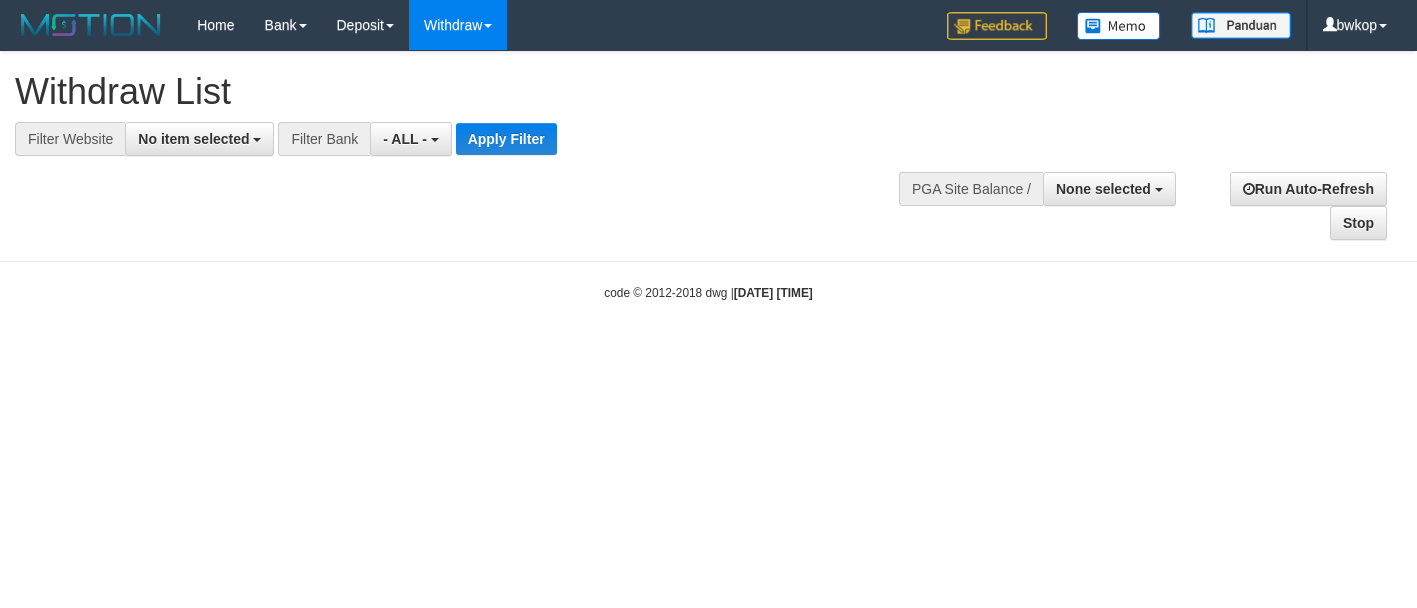 select 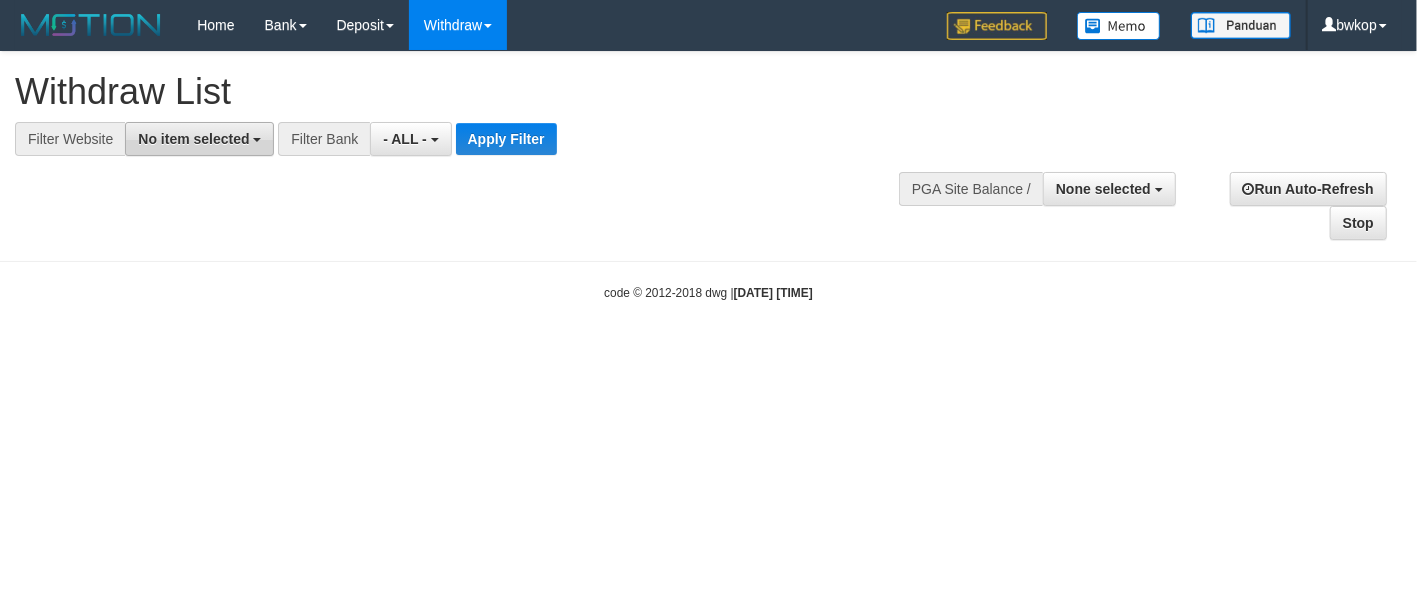 click on "No item selected" at bounding box center (199, 139) 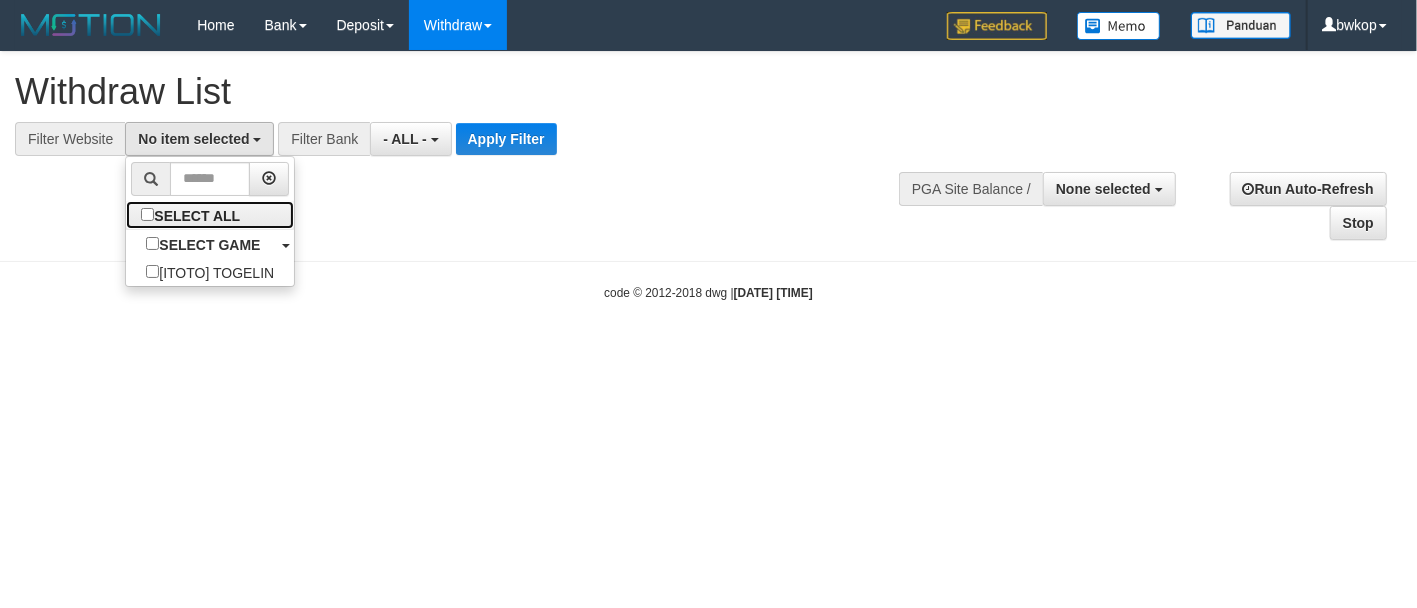 drag, startPoint x: 202, startPoint y: 216, endPoint x: 357, endPoint y: 202, distance: 155.63097 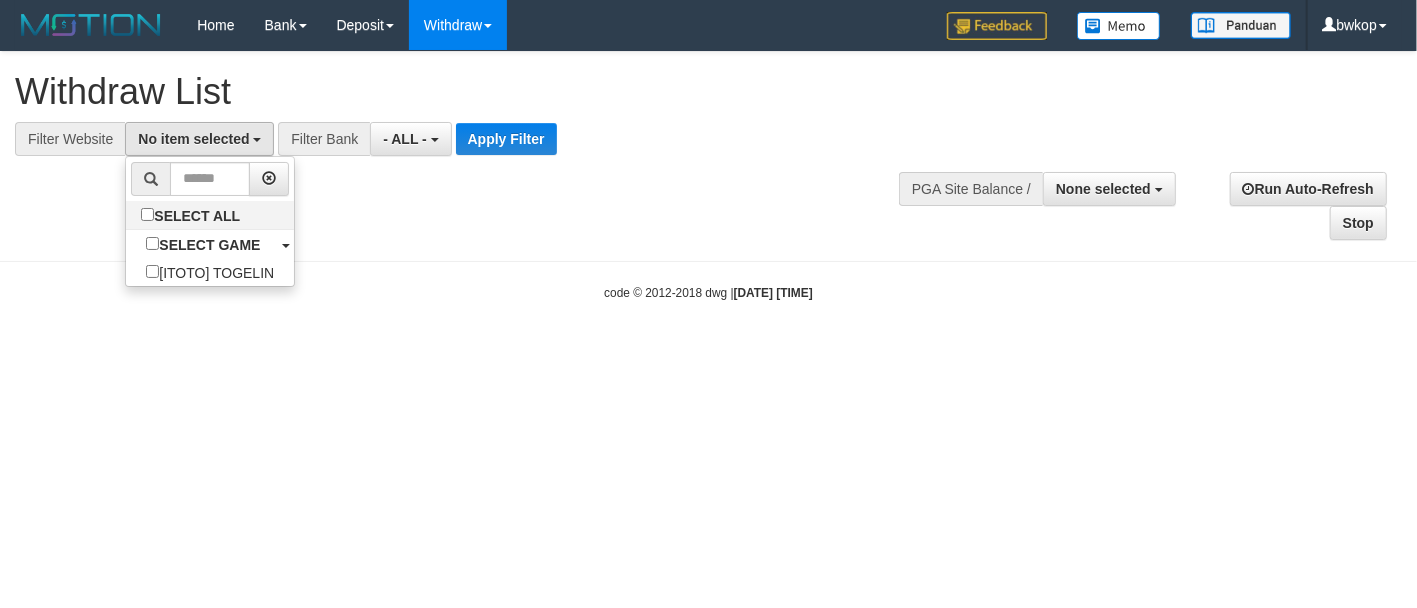 select on "****" 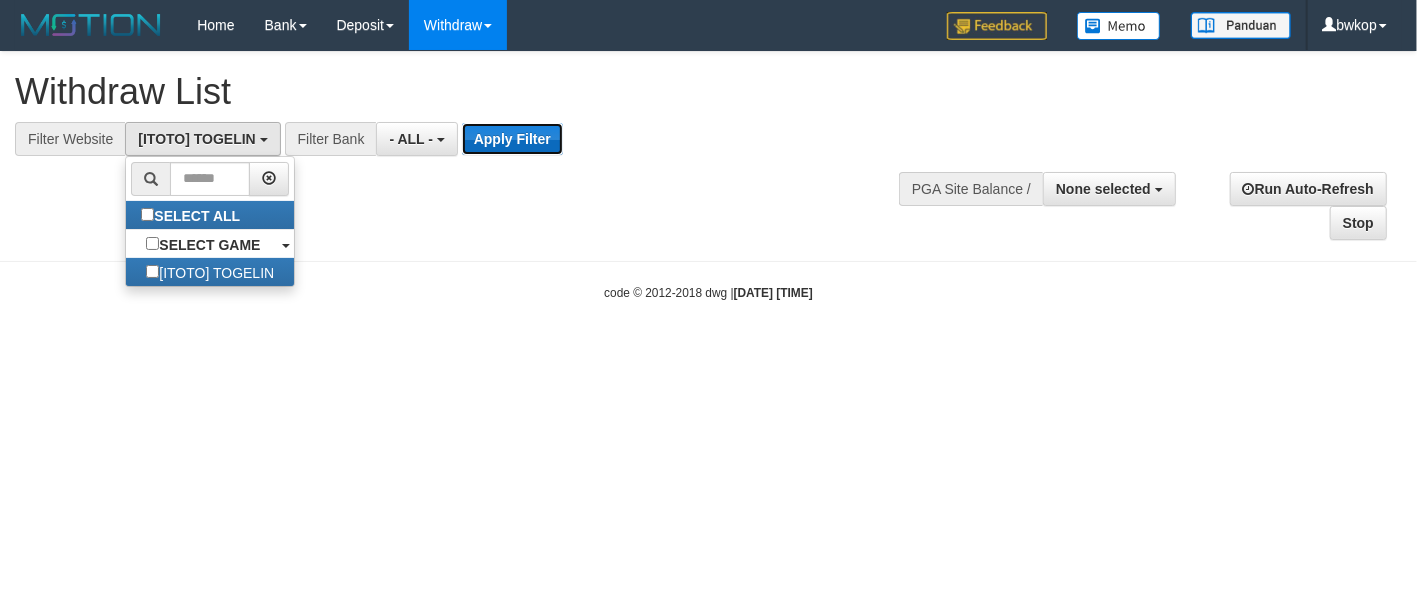click on "Apply Filter" at bounding box center [512, 139] 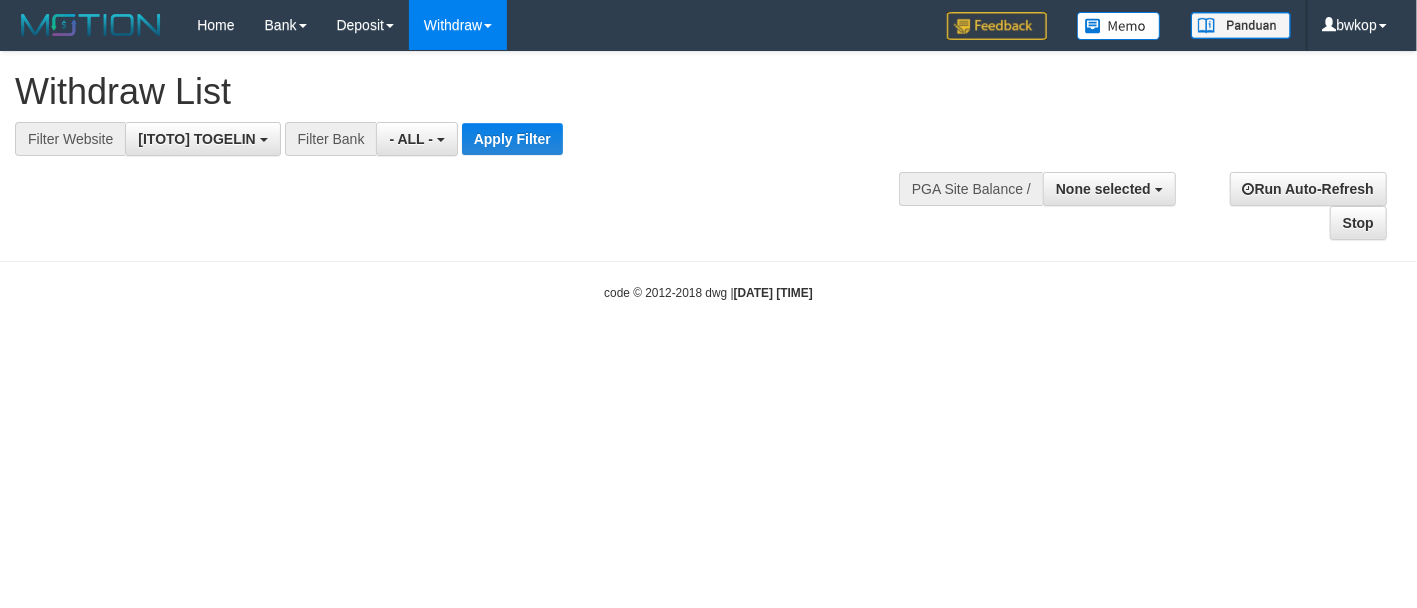 click on "**********" at bounding box center [470, 139] 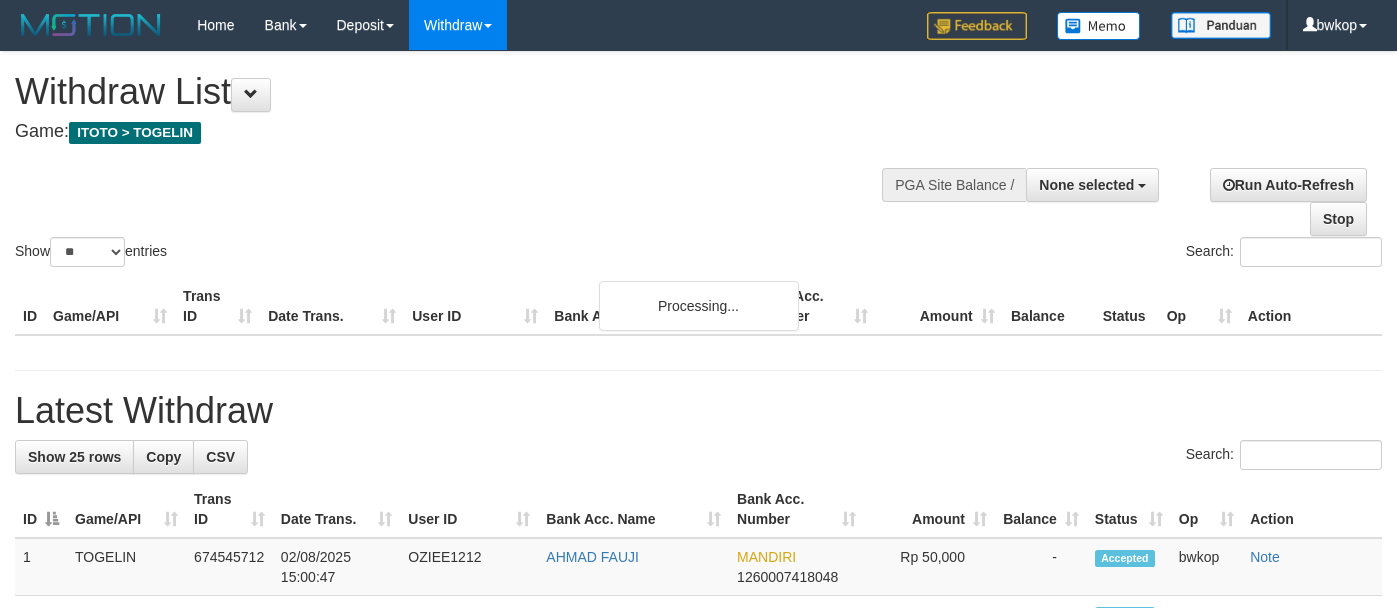 select 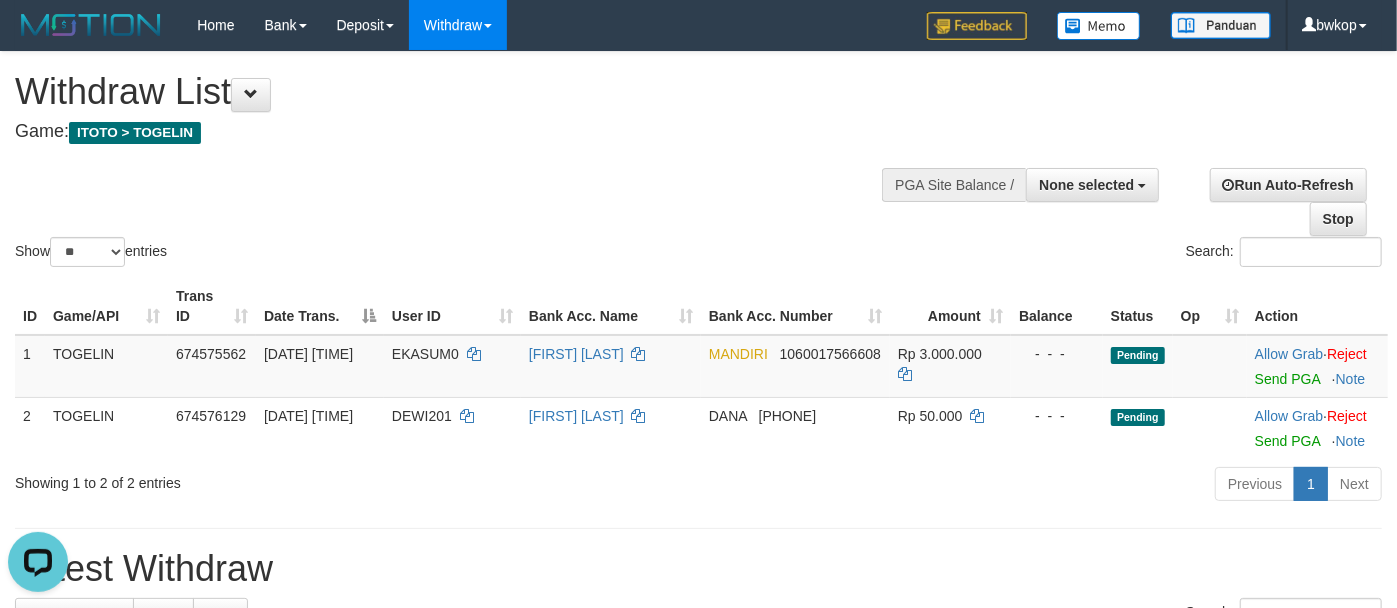 scroll, scrollTop: 0, scrollLeft: 0, axis: both 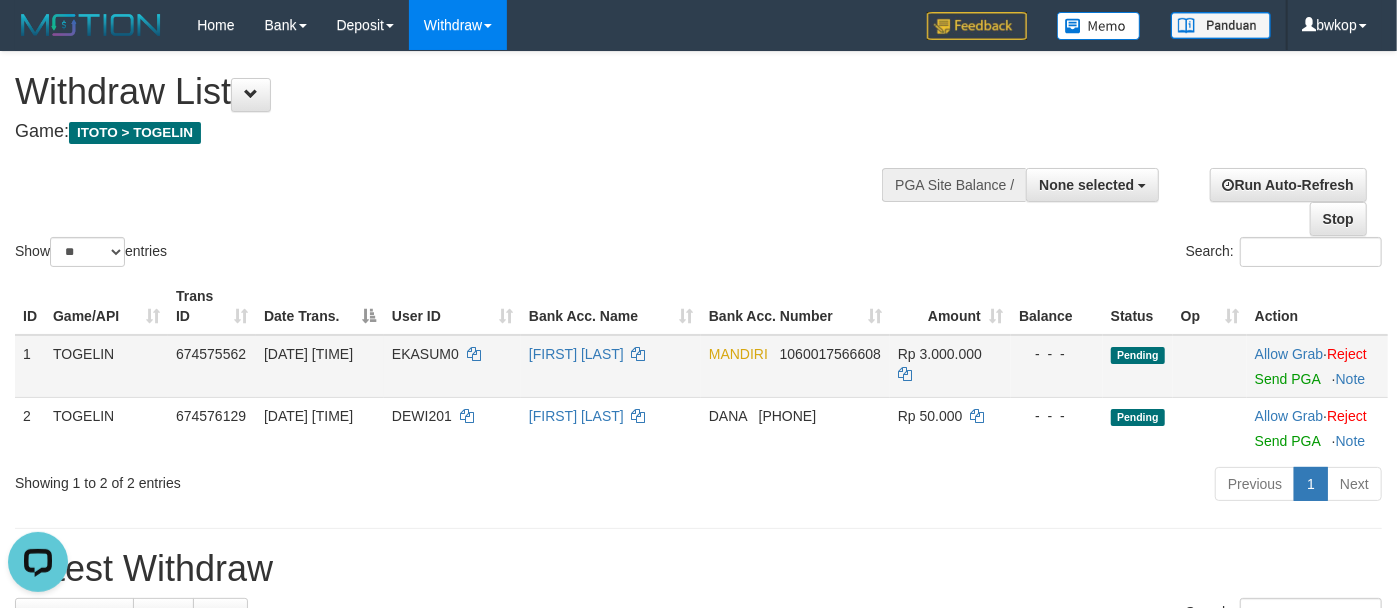 click on "Allow Grab   ·    Reject Send PGA     ·    Note" at bounding box center (1317, 366) 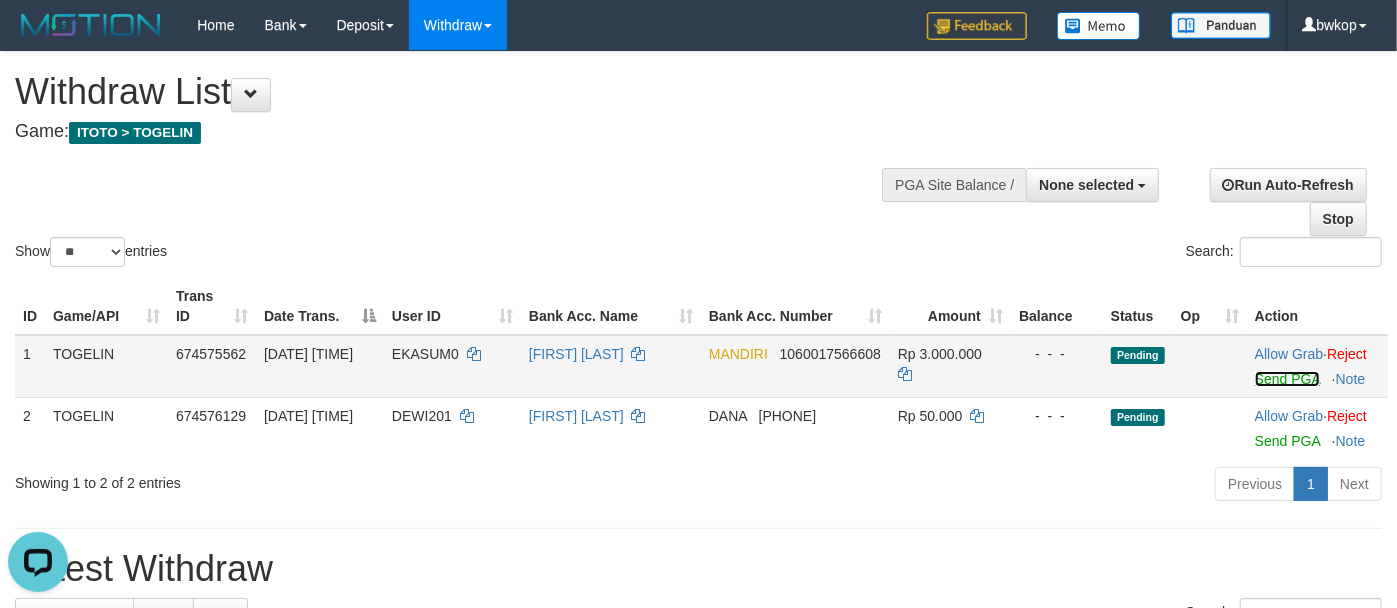click on "Send PGA" at bounding box center (1287, 379) 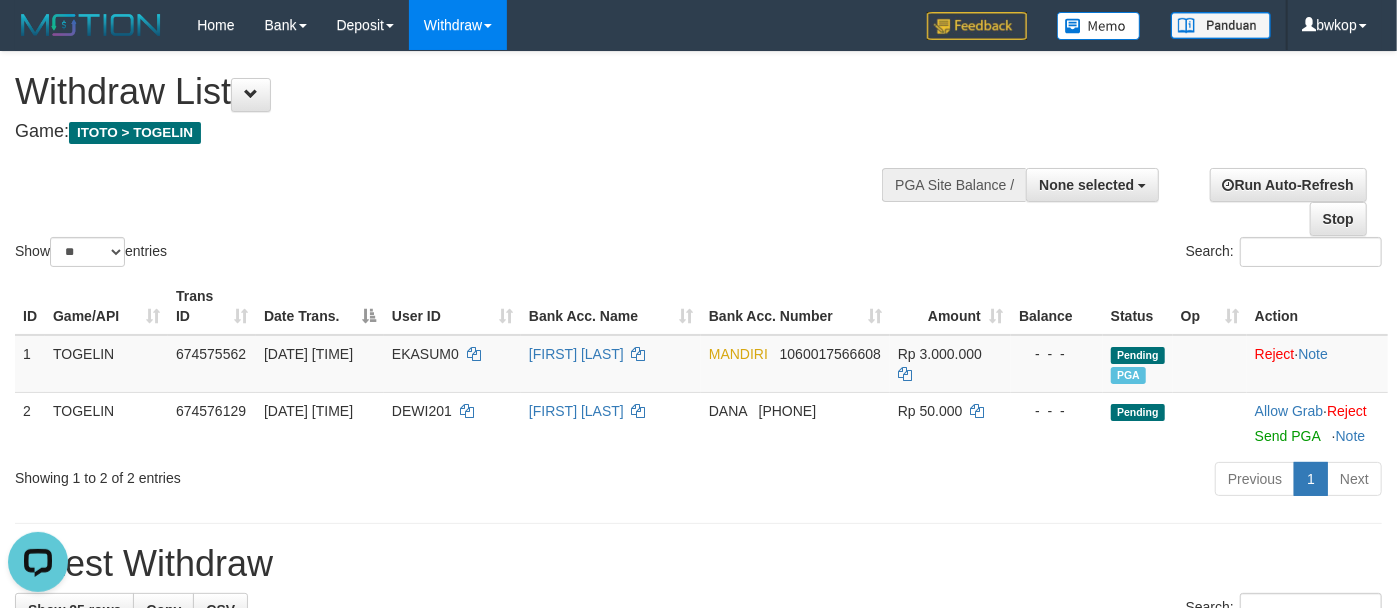 drag, startPoint x: 584, startPoint y: 209, endPoint x: 732, endPoint y: 164, distance: 154.69002 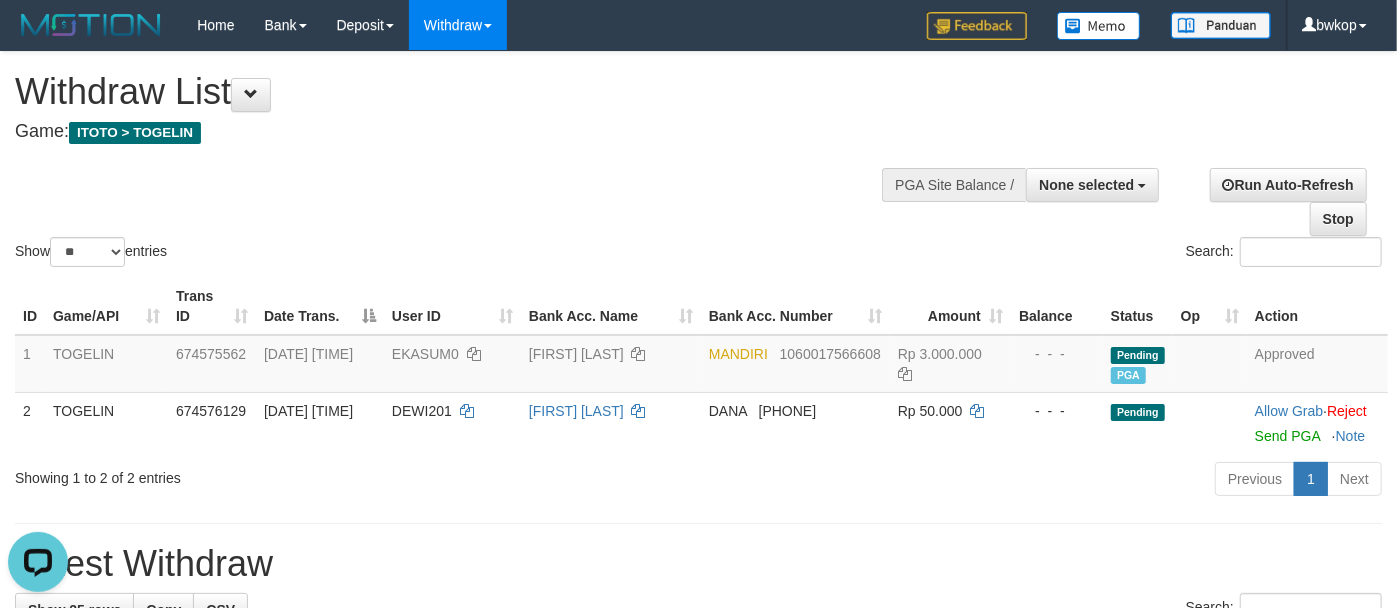 click on "Show  ** ** ** ***  entries Search:" at bounding box center [698, 161] 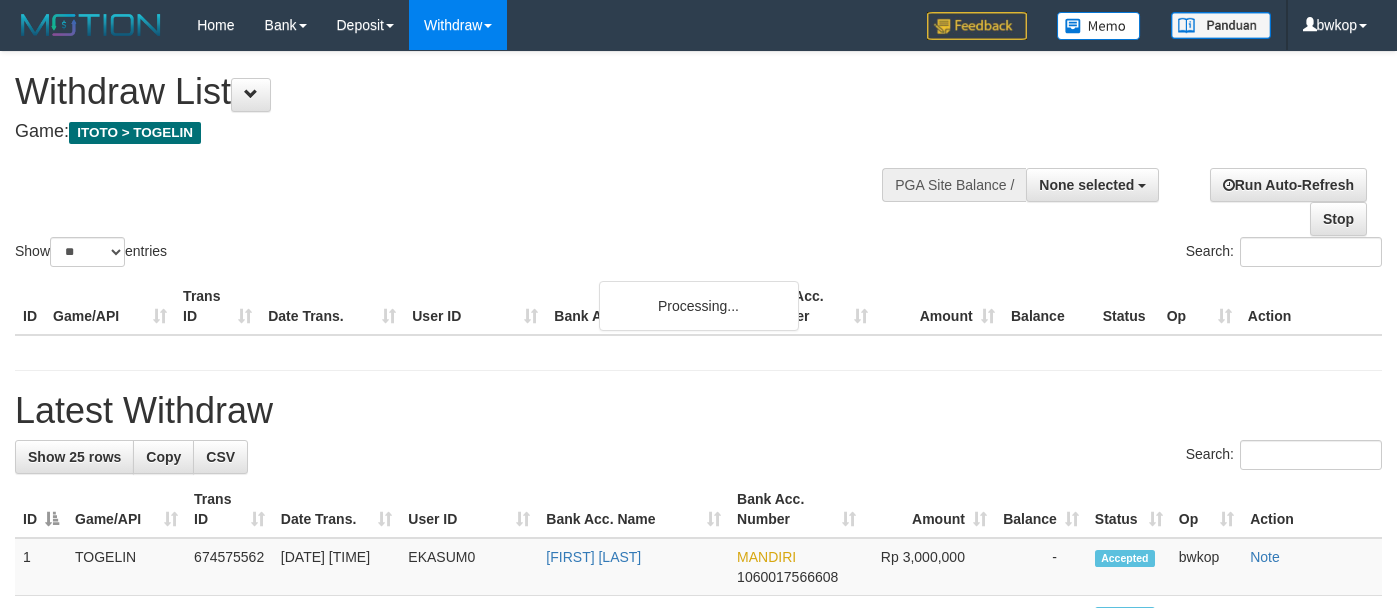 select 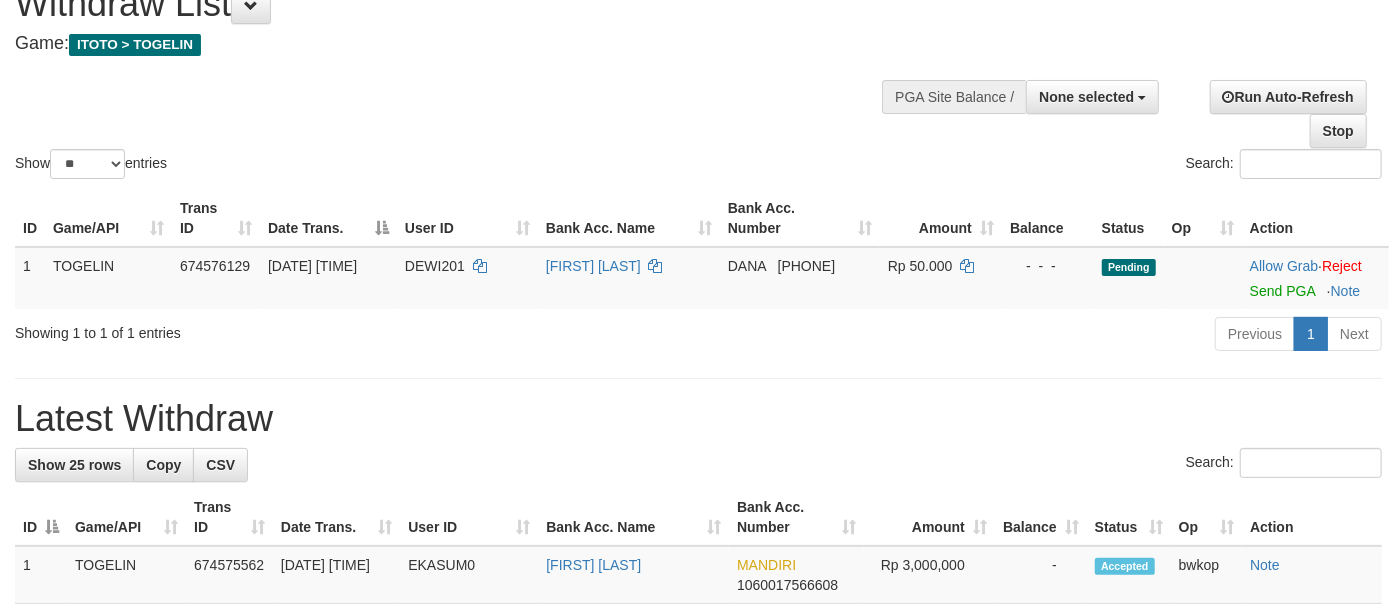 scroll, scrollTop: 0, scrollLeft: 0, axis: both 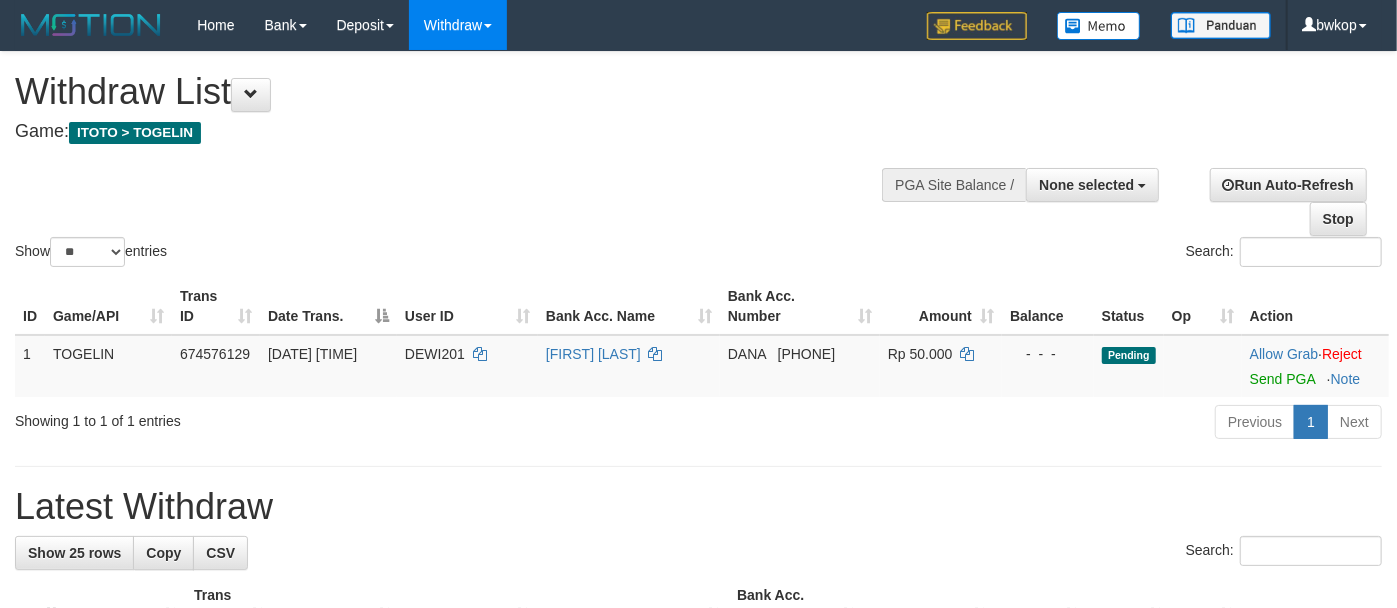 click on "Show  ** ** ** ***  entries Search:" at bounding box center (698, 161) 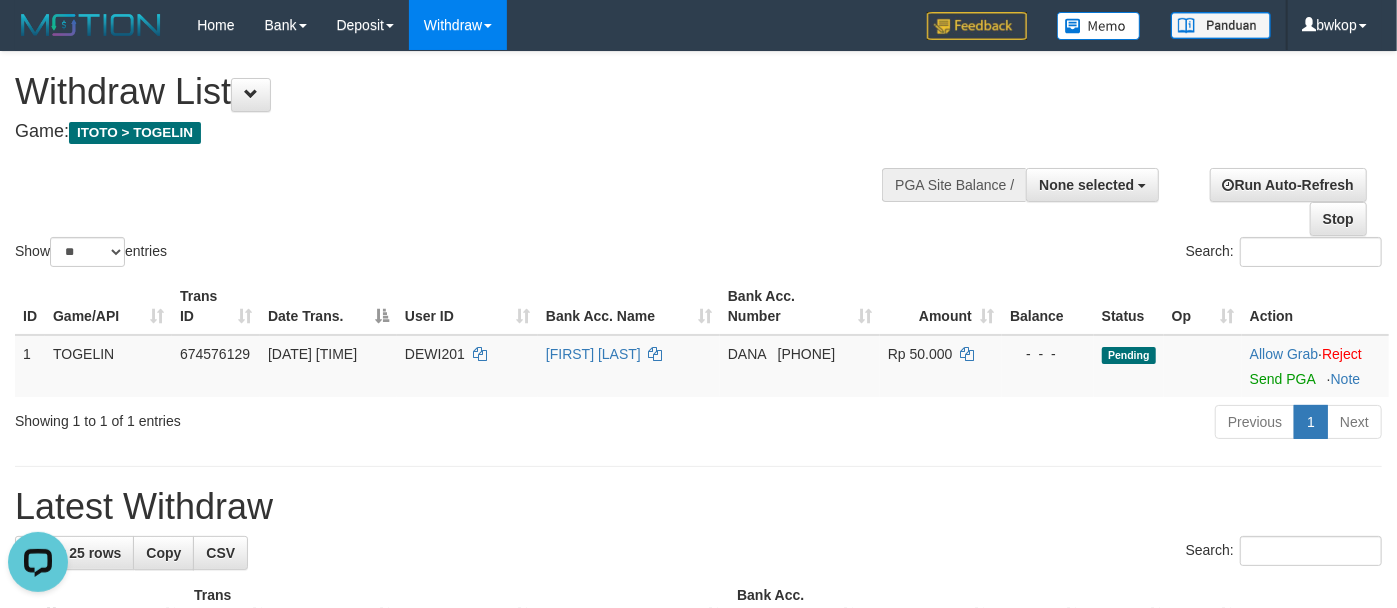 scroll, scrollTop: 0, scrollLeft: 0, axis: both 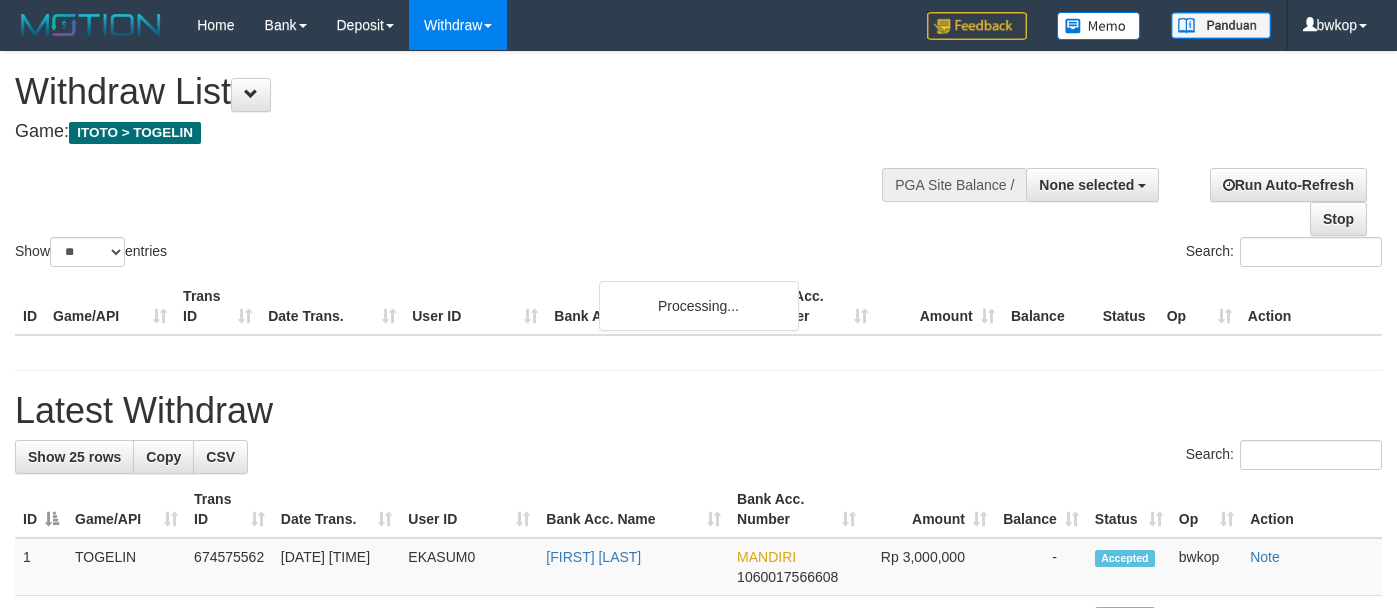 select 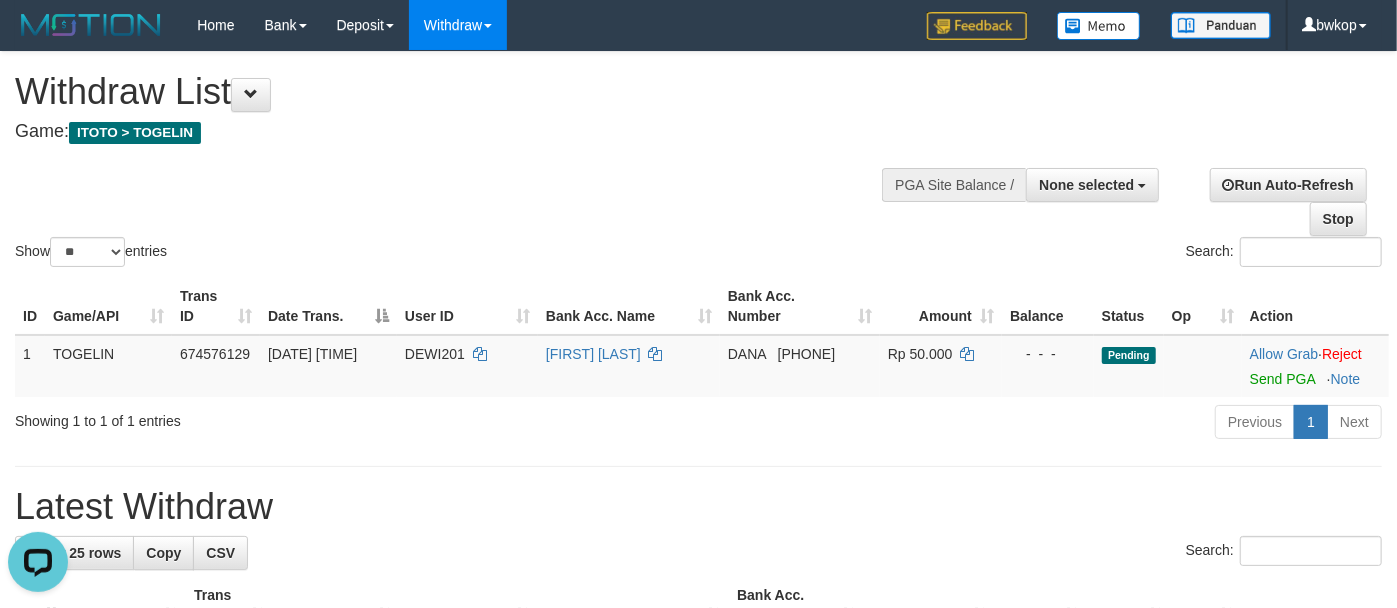 scroll, scrollTop: 0, scrollLeft: 0, axis: both 